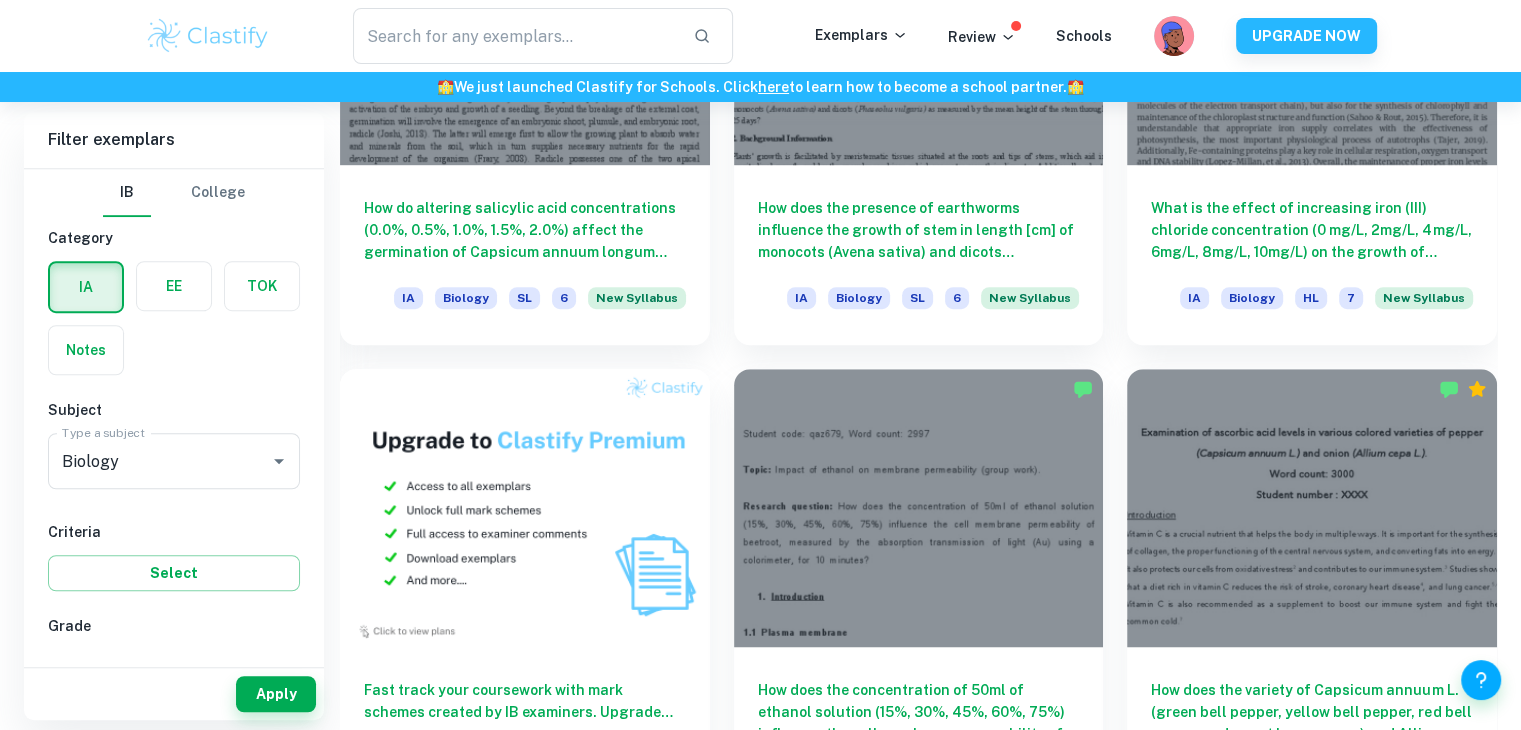 scroll, scrollTop: 1600, scrollLeft: 0, axis: vertical 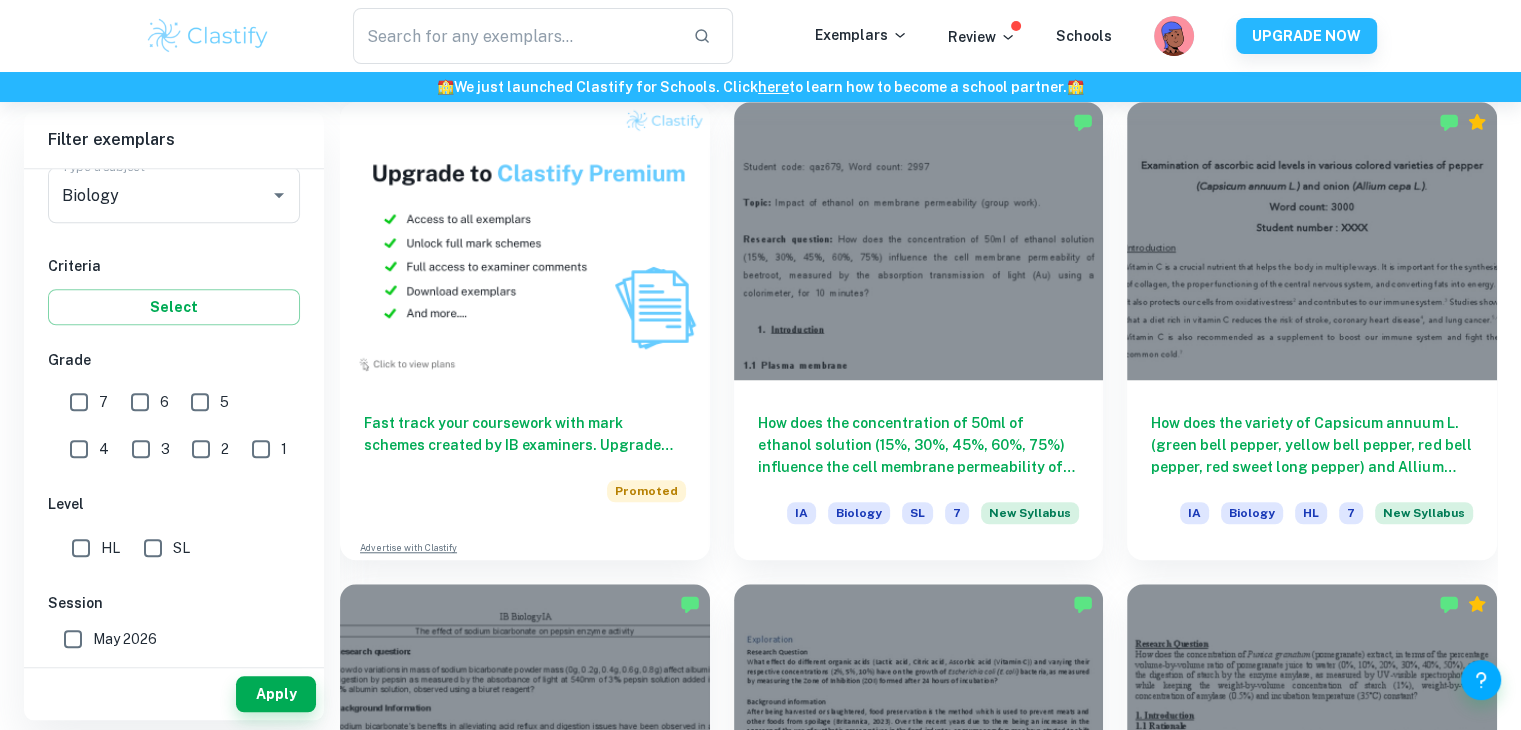 click on "7" at bounding box center [79, 402] 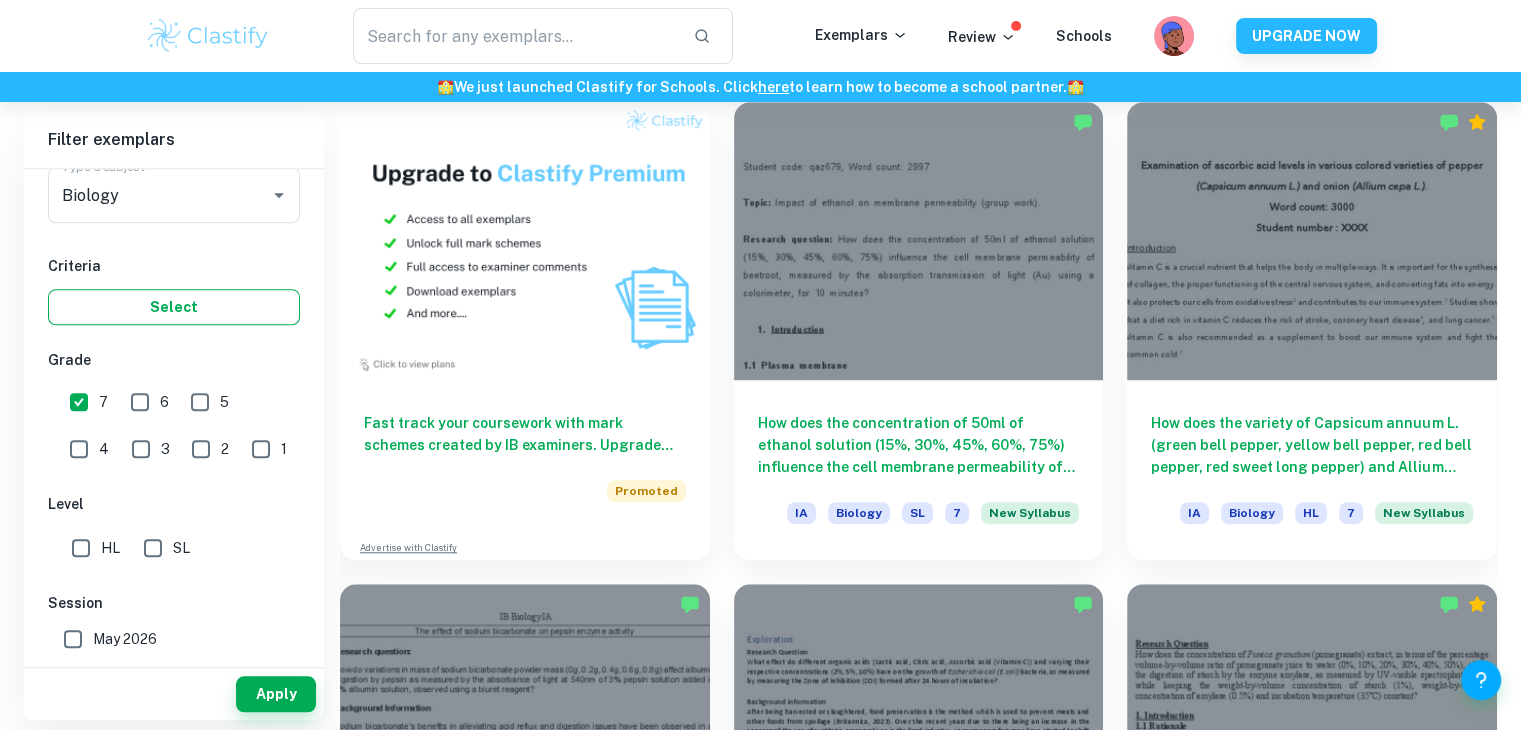 click on "Select" at bounding box center (174, 307) 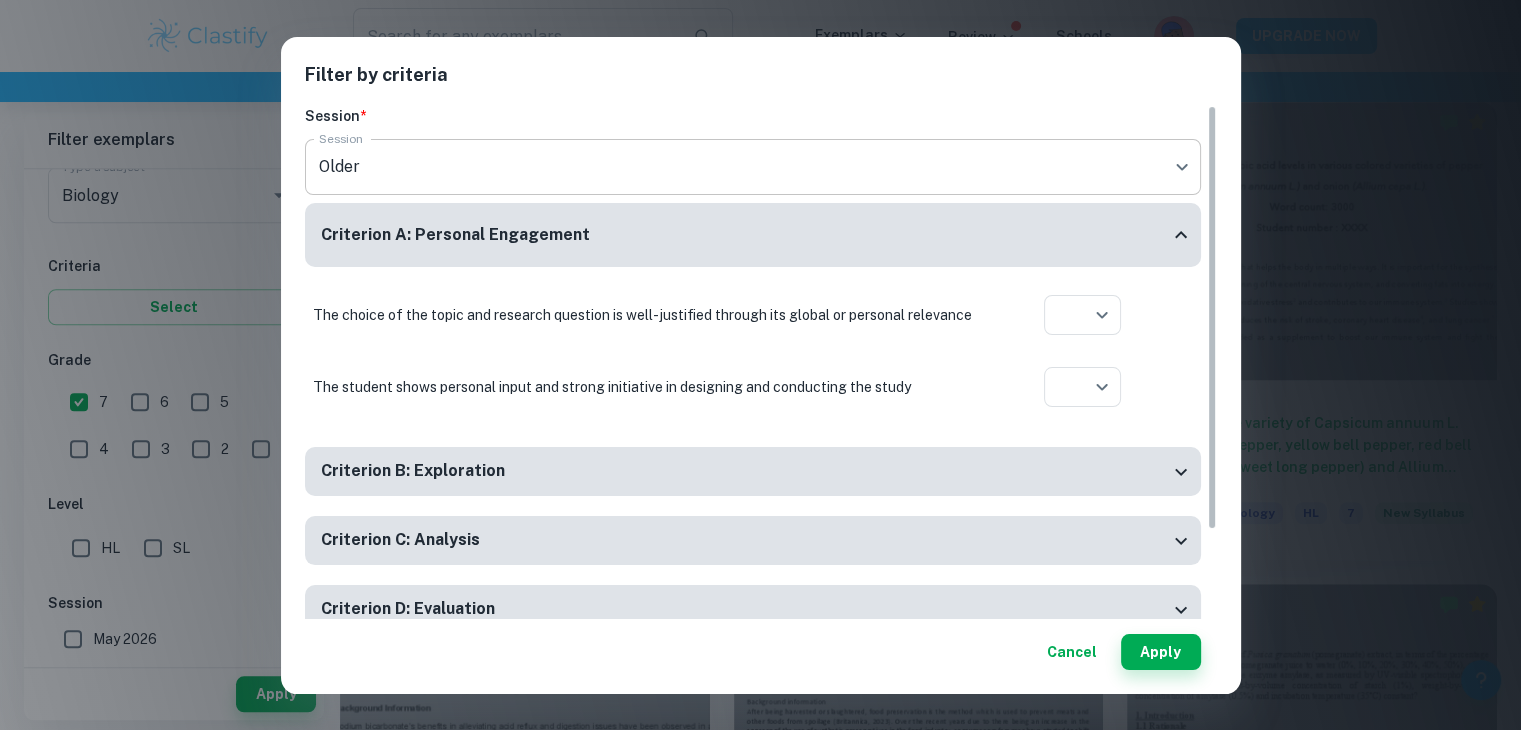 click on "We value your privacy We use cookies to enhance your browsing experience, serve personalised ads or content, and analyse our traffic. By clicking "Accept All", you consent to our use of cookies.   Cookie Policy Customise   Reject All   Accept All   Customise Consent Preferences   We use cookies to help you navigate efficiently and perform certain functions. You will find detailed information about all cookies under each consent category below. The cookies that are categorised as "Necessary" are stored on your browser as they are essential for enabling the basic functionalities of the site. ...  Show more For more information on how Google's third-party cookies operate and handle your data, see:   Google Privacy Policy Necessary Always Active Necessary cookies are required to enable the basic features of this site, such as providing secure log-in or adjusting your consent preferences. These cookies do not store any personally identifiable data. Functional Analytics Performance Advertisement Uncategorised" at bounding box center [760, -1133] 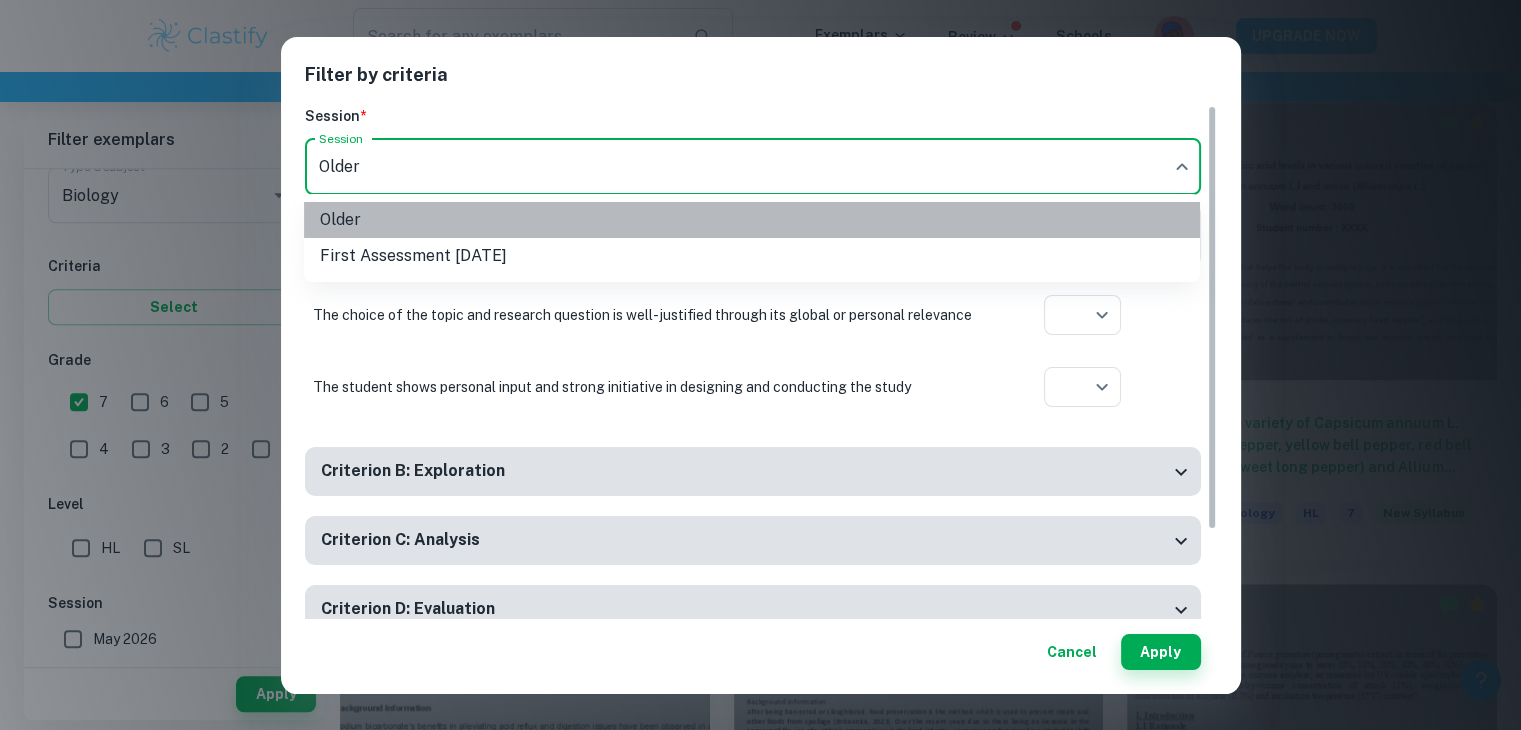 click on "Older" at bounding box center (752, 220) 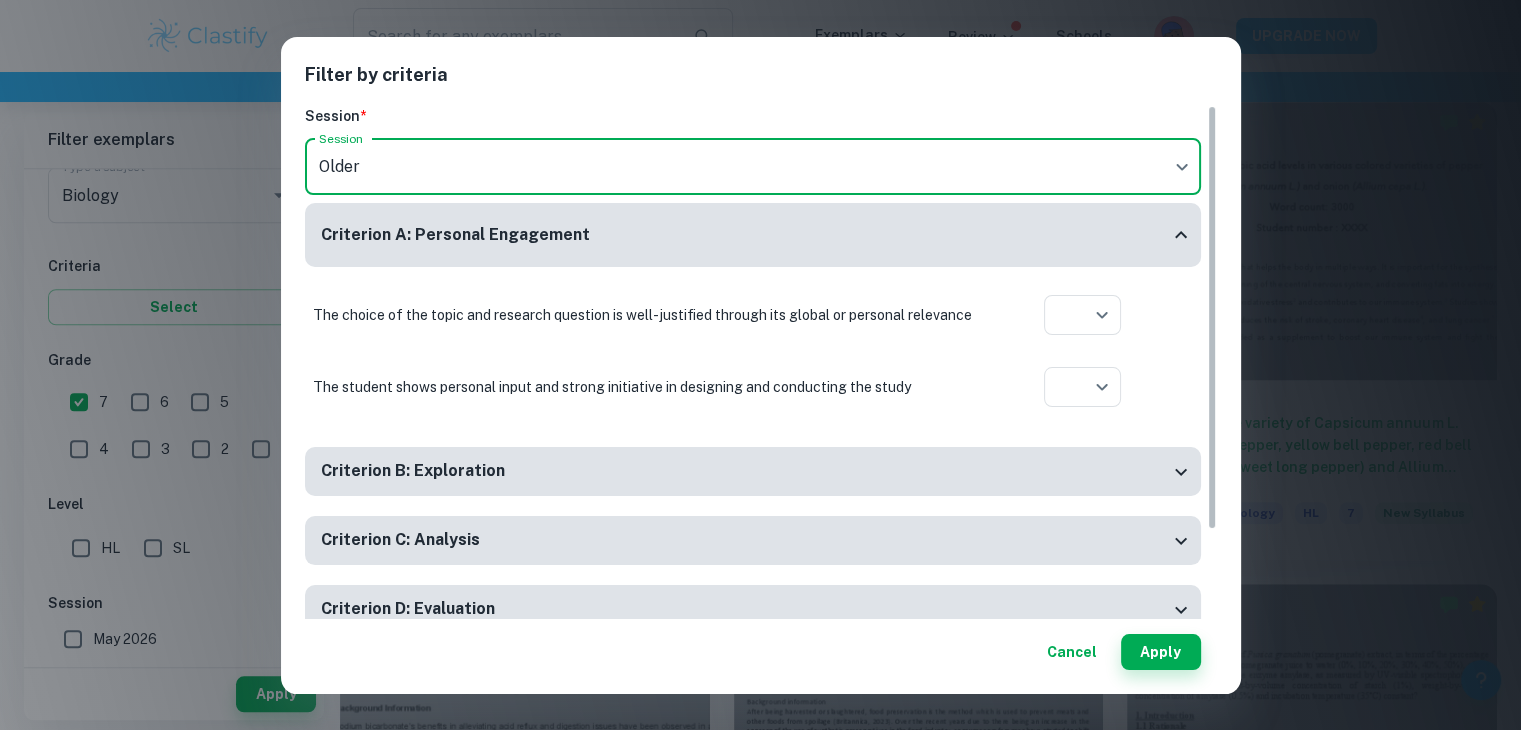 click on "Criterion A: Personal Engagement" at bounding box center (455, 235) 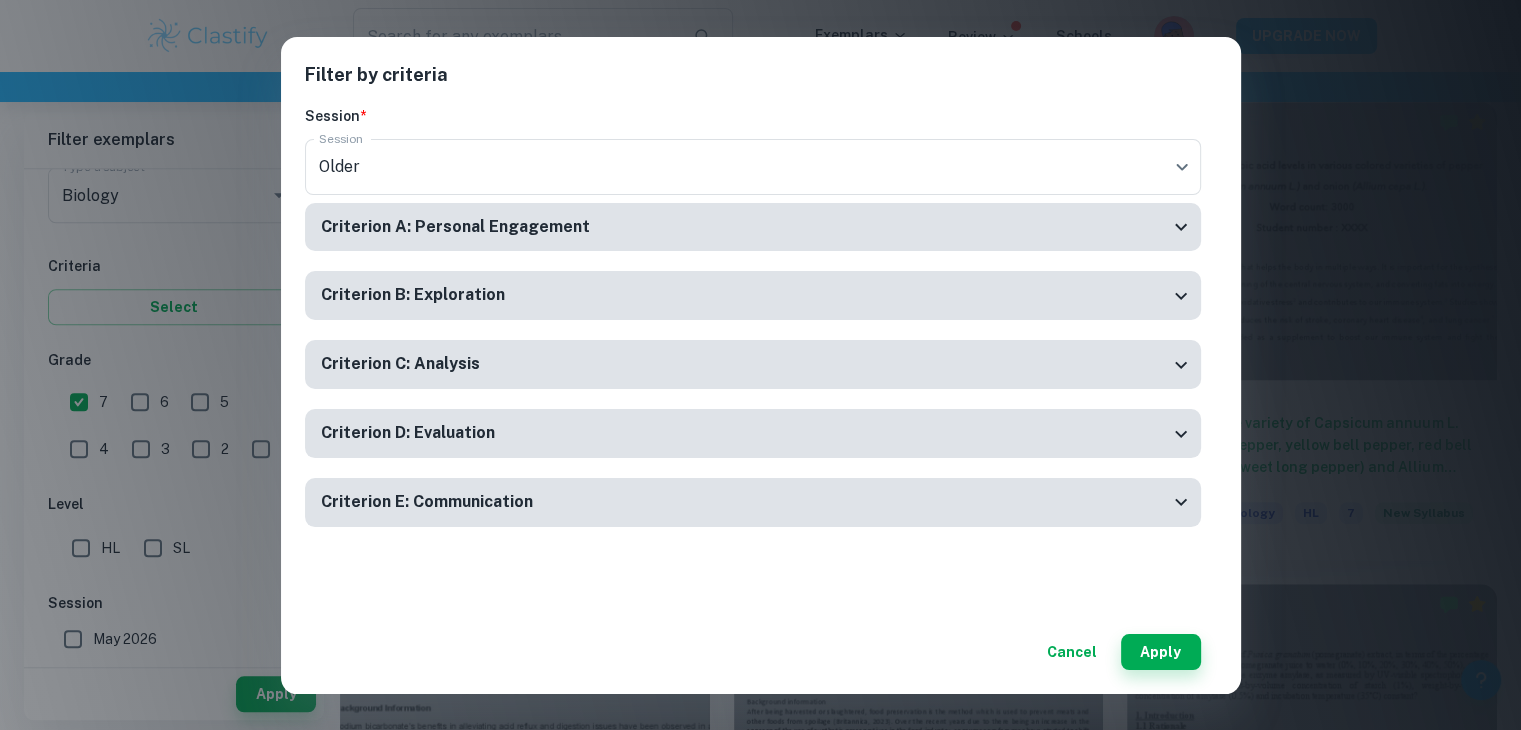 click on "Criterion A: Personal Engagement" at bounding box center [455, 227] 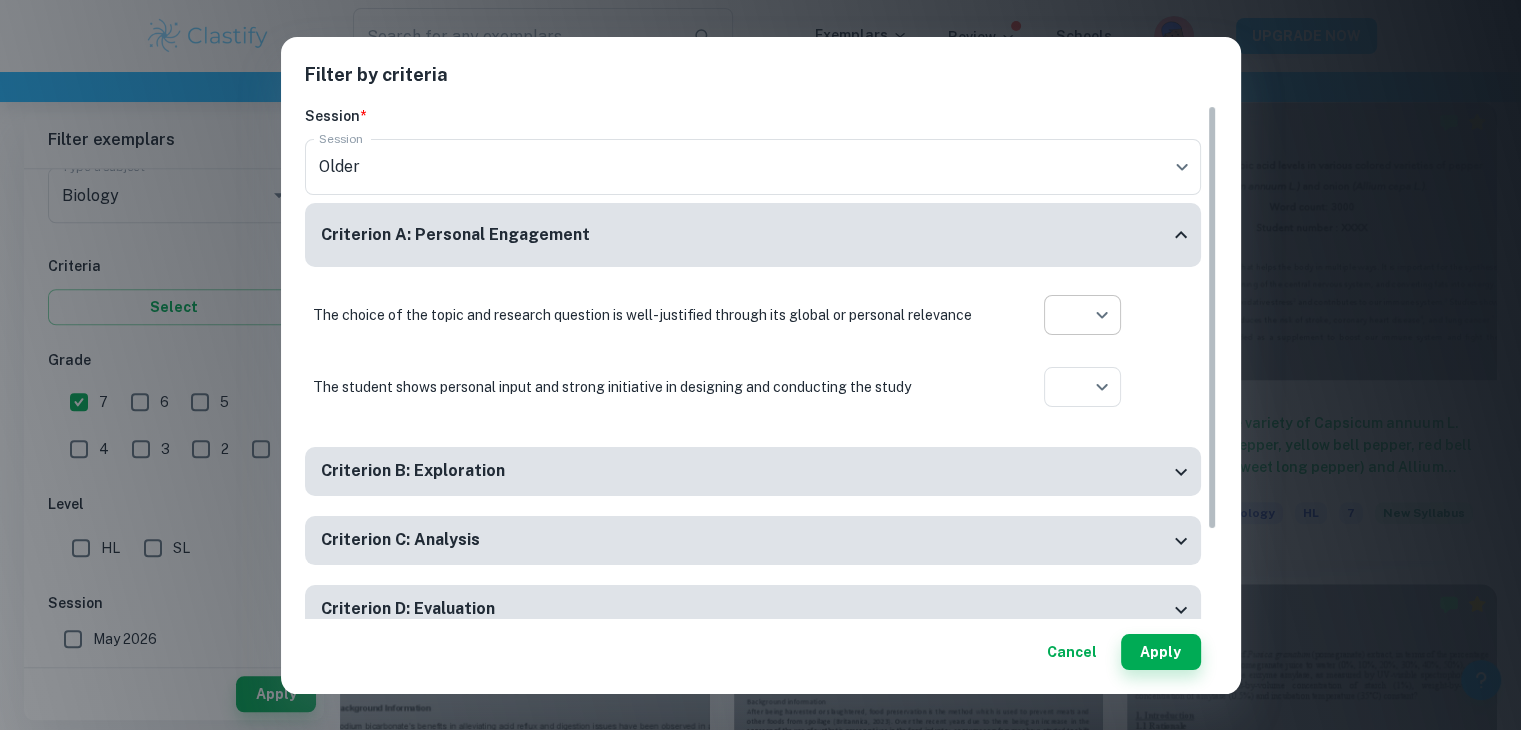 click on "We value your privacy We use cookies to enhance your browsing experience, serve personalised ads or content, and analyse our traffic. By clicking "Accept All", you consent to our use of cookies.   Cookie Policy Customise   Reject All   Accept All   Customise Consent Preferences   We use cookies to help you navigate efficiently and perform certain functions. You will find detailed information about all cookies under each consent category below. The cookies that are categorised as "Necessary" are stored on your browser as they are essential for enabling the basic functionalities of the site. ...  Show more For more information on how Google's third-party cookies operate and handle your data, see:   Google Privacy Policy Necessary Always Active Necessary cookies are required to enable the basic features of this site, such as providing secure log-in or adjusting your consent preferences. These cookies do not store any personally identifiable data. Functional Analytics Performance Advertisement Uncategorised" at bounding box center (760, -1133) 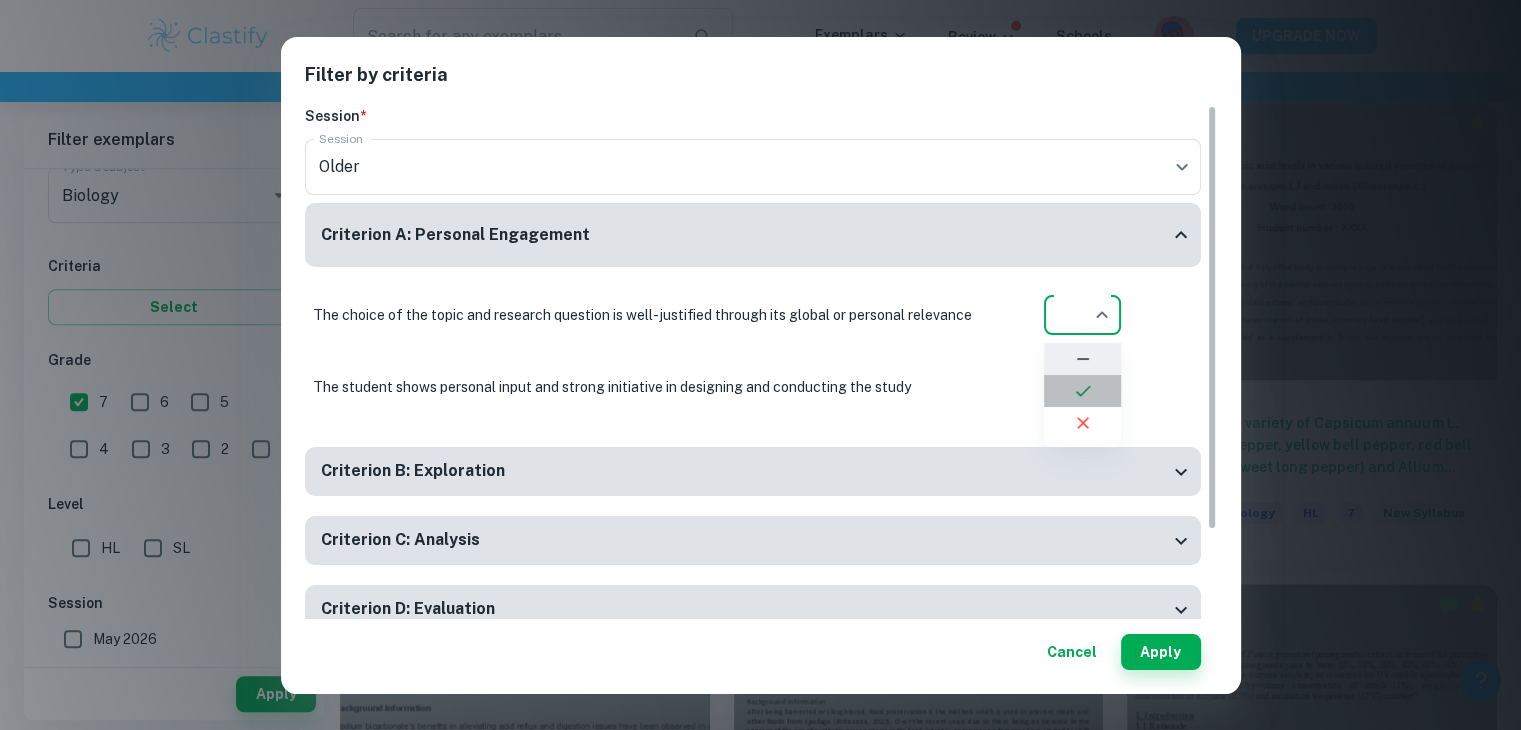 click at bounding box center [1082, 391] 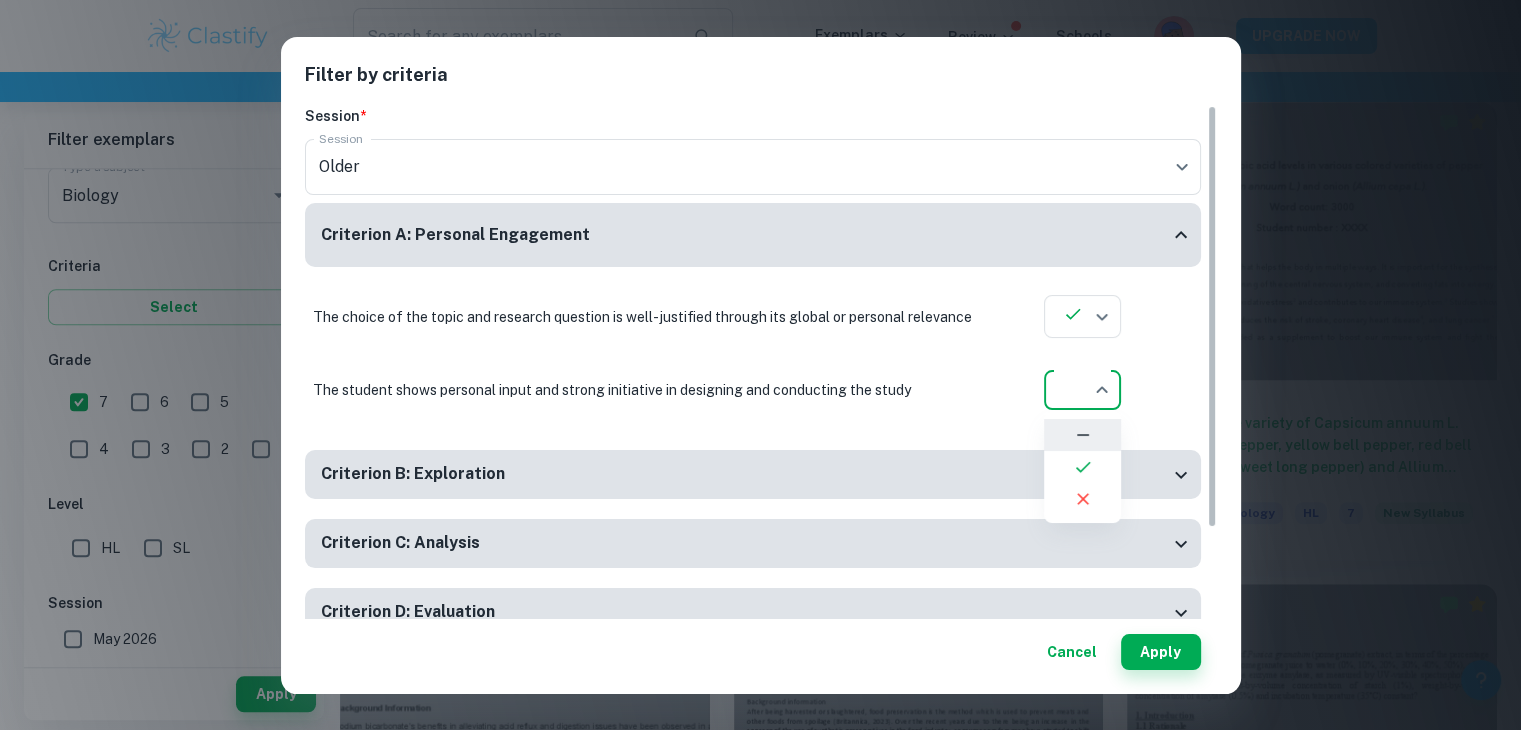click on "We value your privacy We use cookies to enhance your browsing experience, serve personalised ads or content, and analyse our traffic. By clicking "Accept All", you consent to our use of cookies.   Cookie Policy Customise   Reject All   Accept All   Customise Consent Preferences   We use cookies to help you navigate efficiently and perform certain functions. You will find detailed information about all cookies under each consent category below. The cookies that are categorised as "Necessary" are stored on your browser as they are essential for enabling the basic functionalities of the site. ...  Show more For more information on how Google's third-party cookies operate and handle your data, see:   Google Privacy Policy Necessary Always Active Necessary cookies are required to enable the basic features of this site, such as providing secure log-in or adjusting your consent preferences. These cookies do not store any personally identifiable data. Functional Analytics Performance Advertisement Uncategorised" at bounding box center [760, -1133] 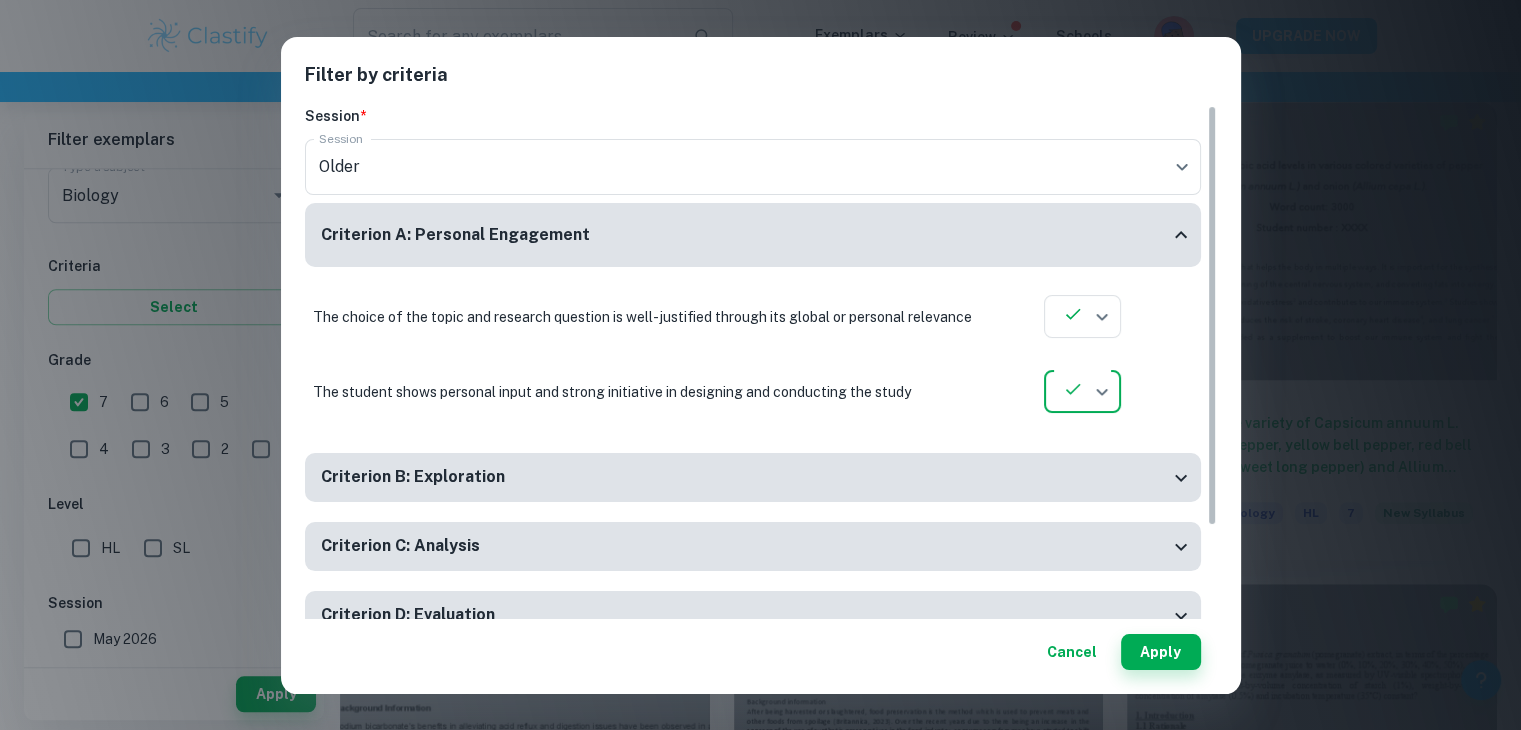 type on "yes" 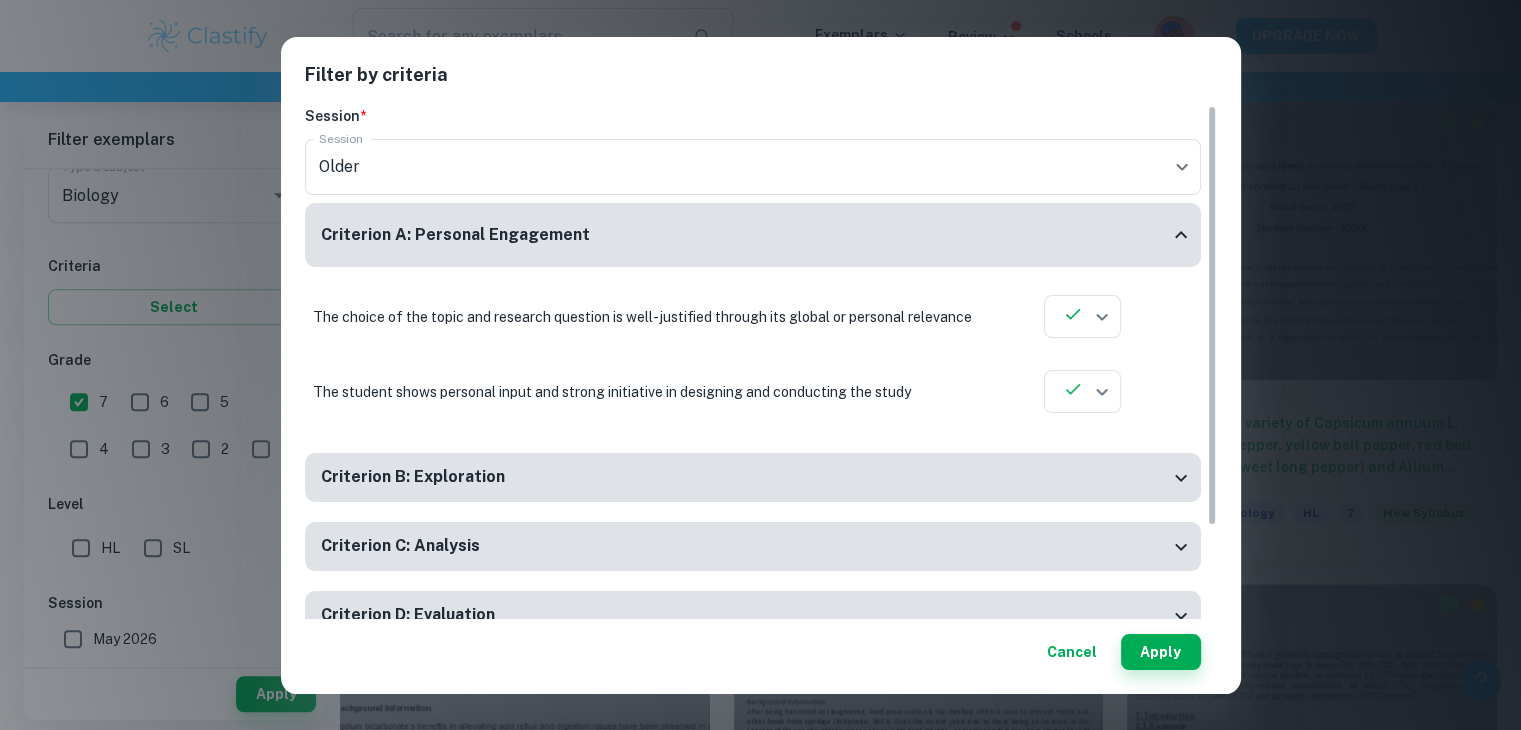 click on "Criterion B: Exploration" at bounding box center [745, 477] 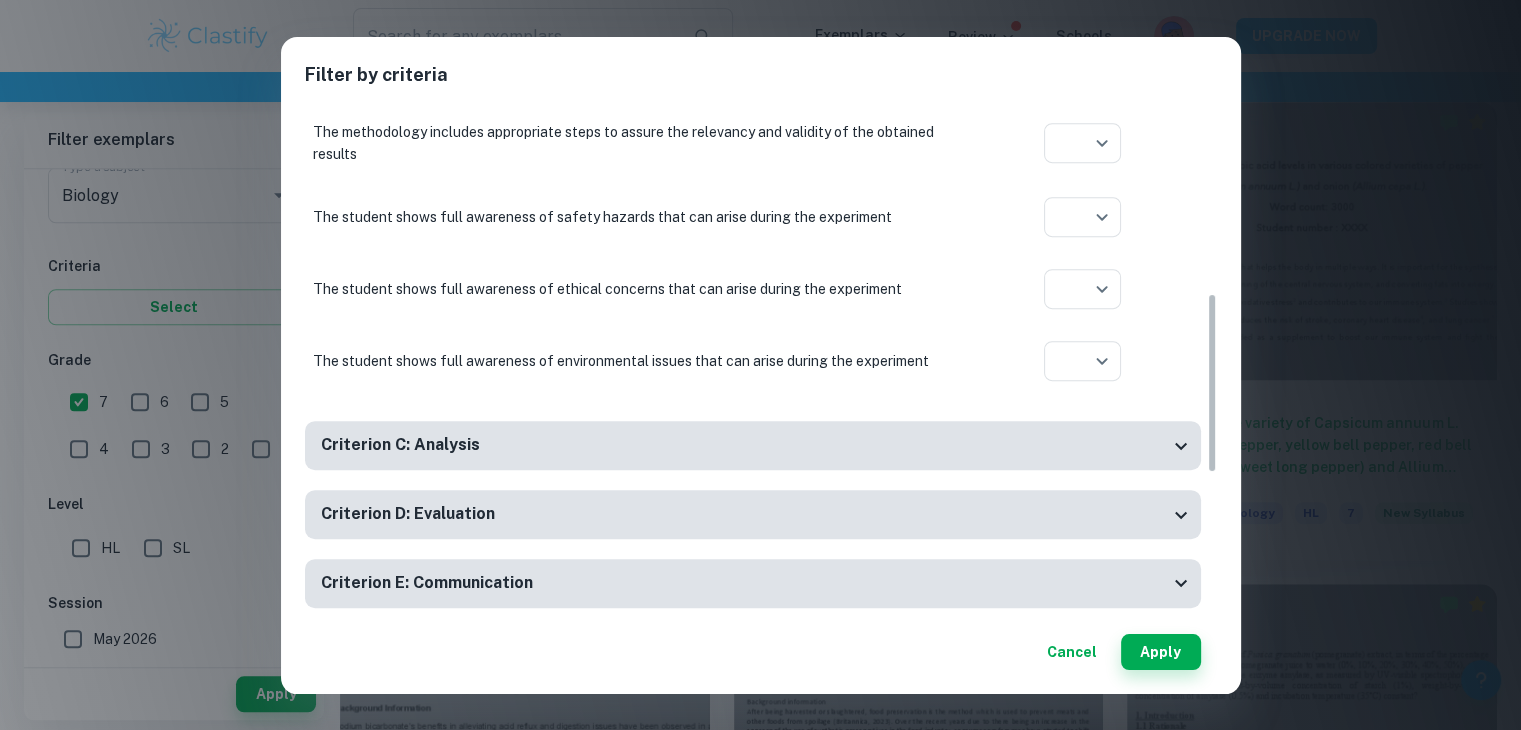 scroll, scrollTop: 944, scrollLeft: 0, axis: vertical 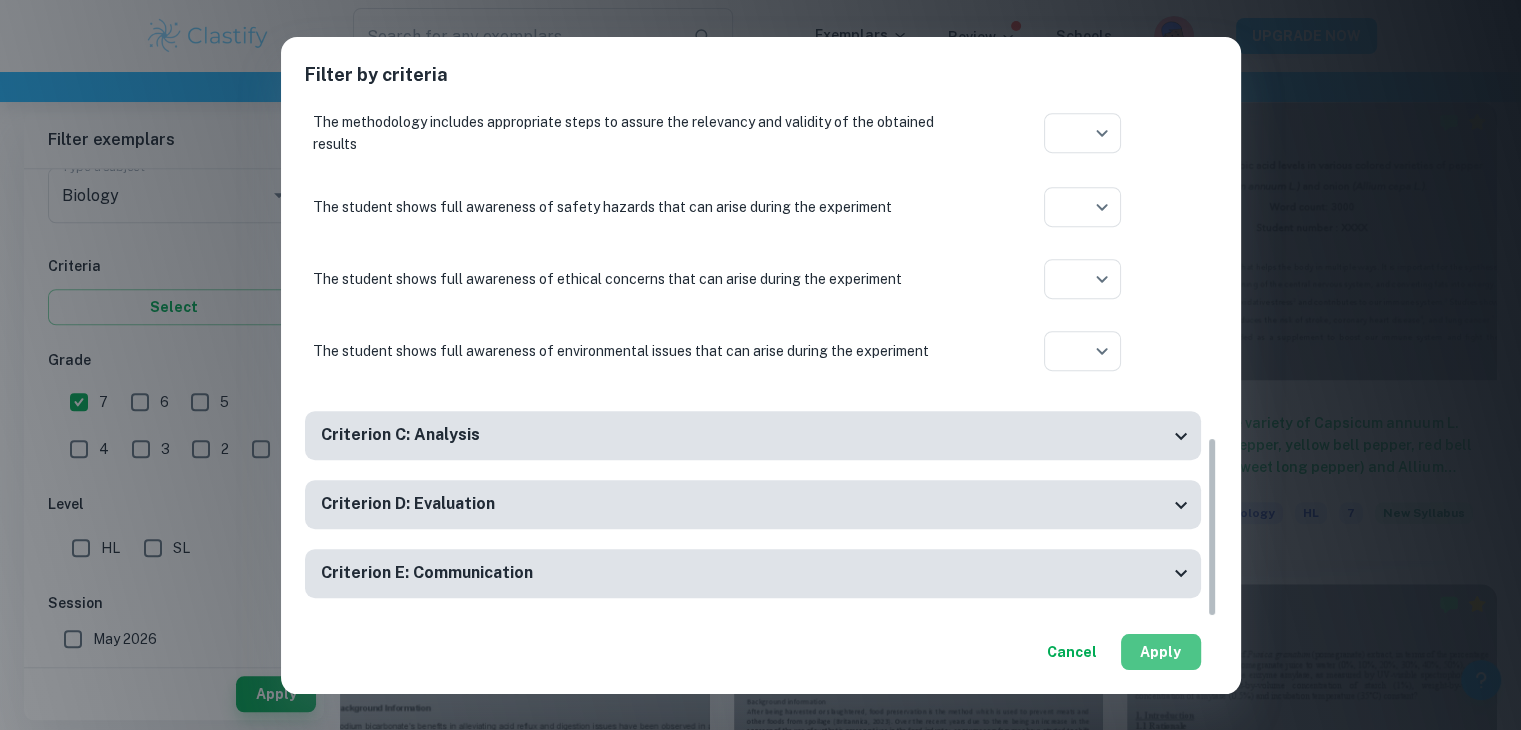 click on "Apply" at bounding box center (1161, 652) 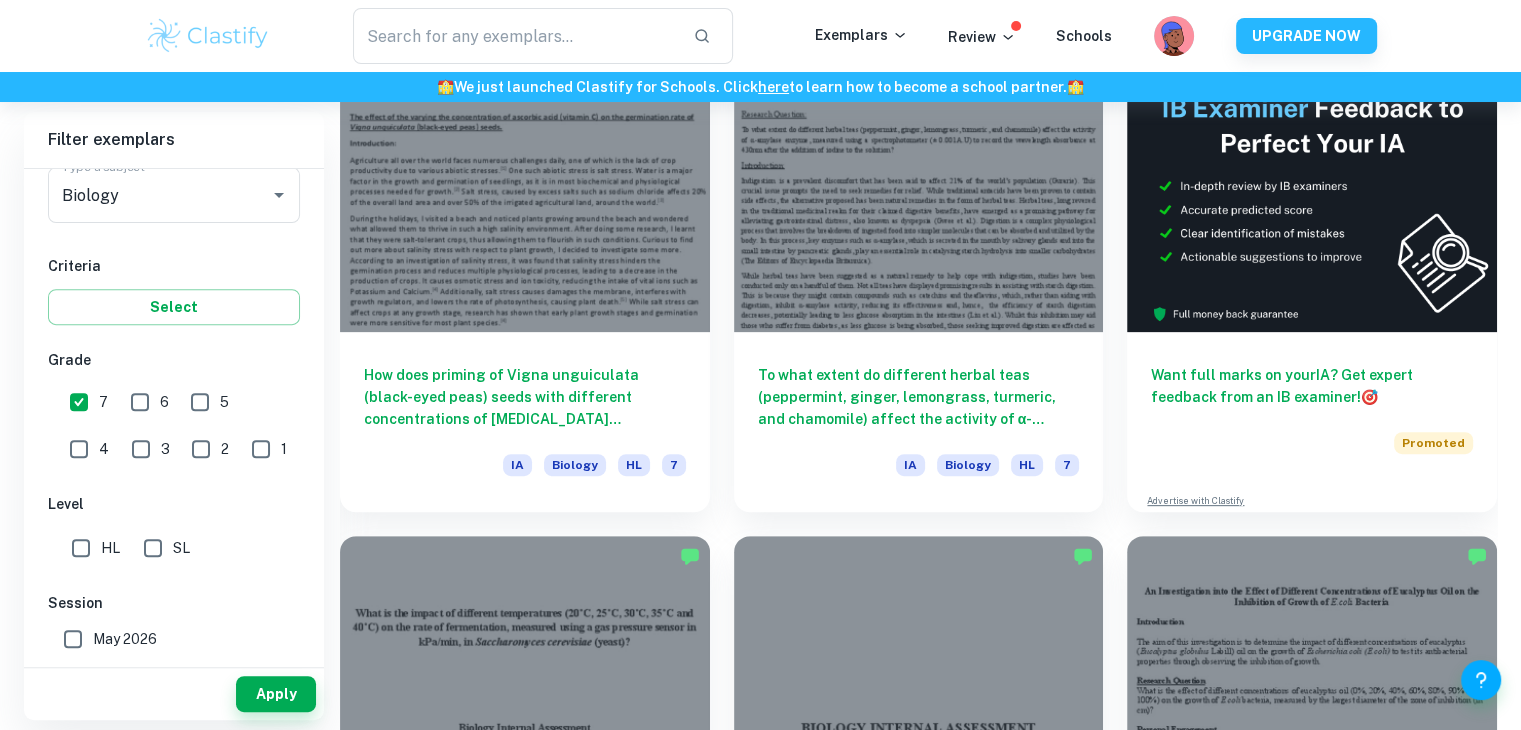 scroll, scrollTop: 552, scrollLeft: 0, axis: vertical 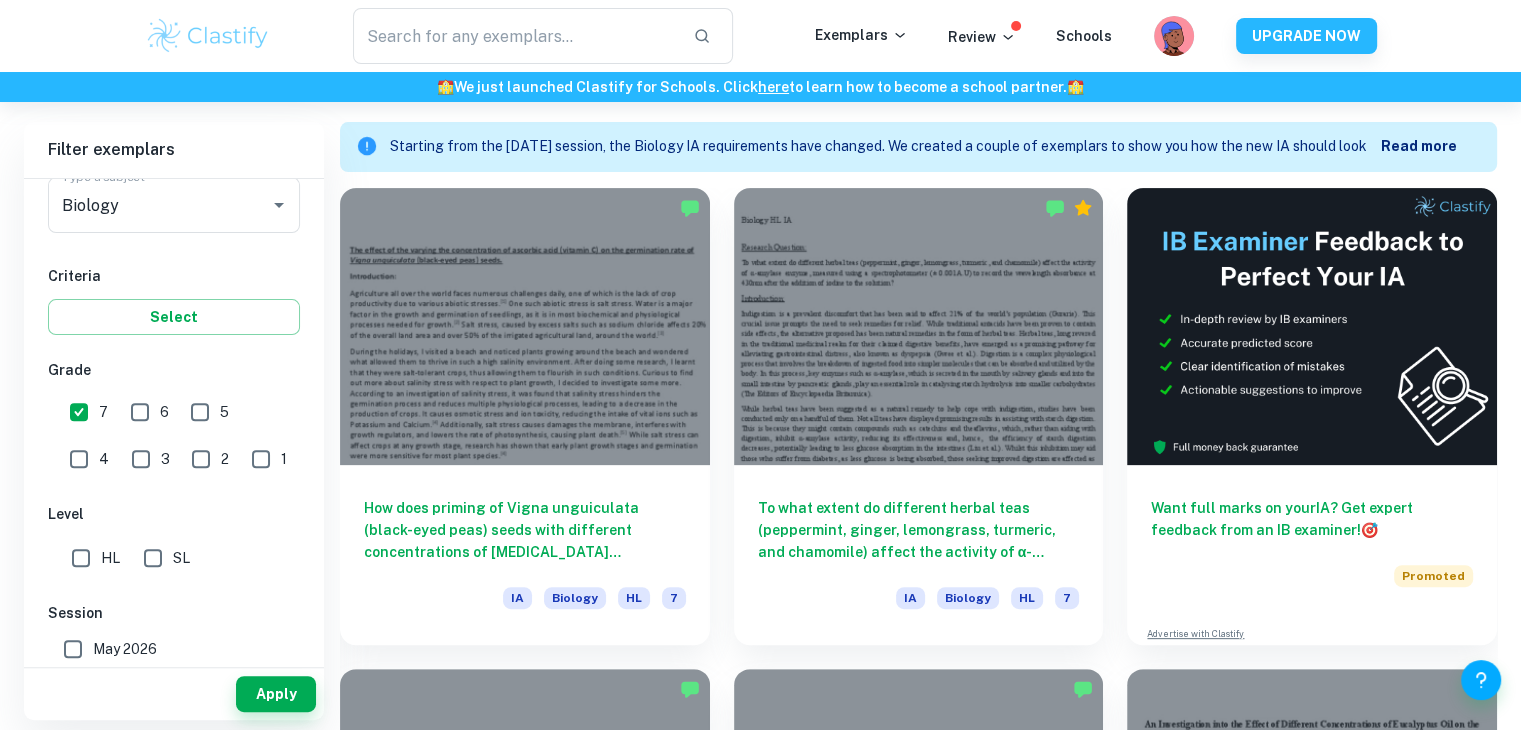 click on "Read more" at bounding box center [1419, 146] 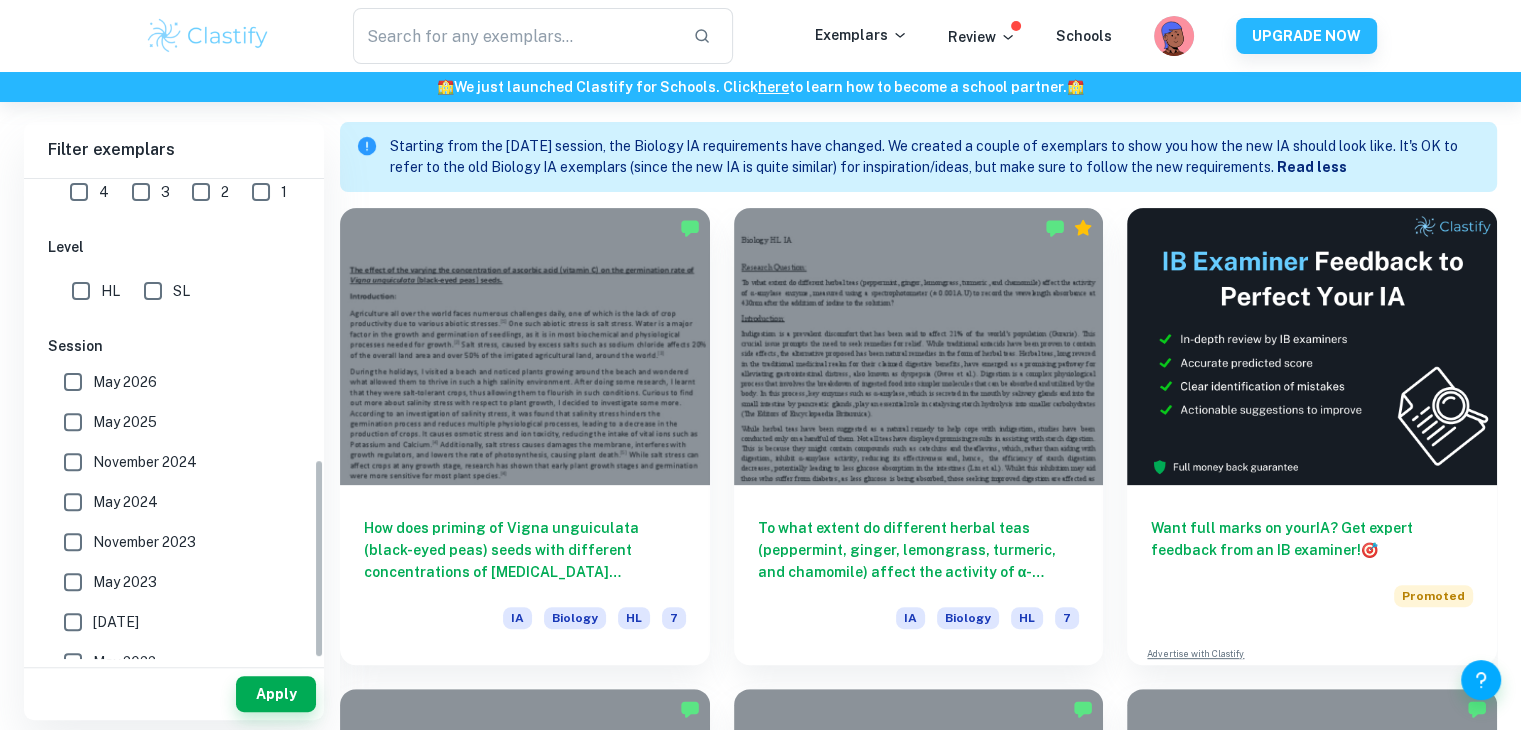 scroll, scrollTop: 673, scrollLeft: 0, axis: vertical 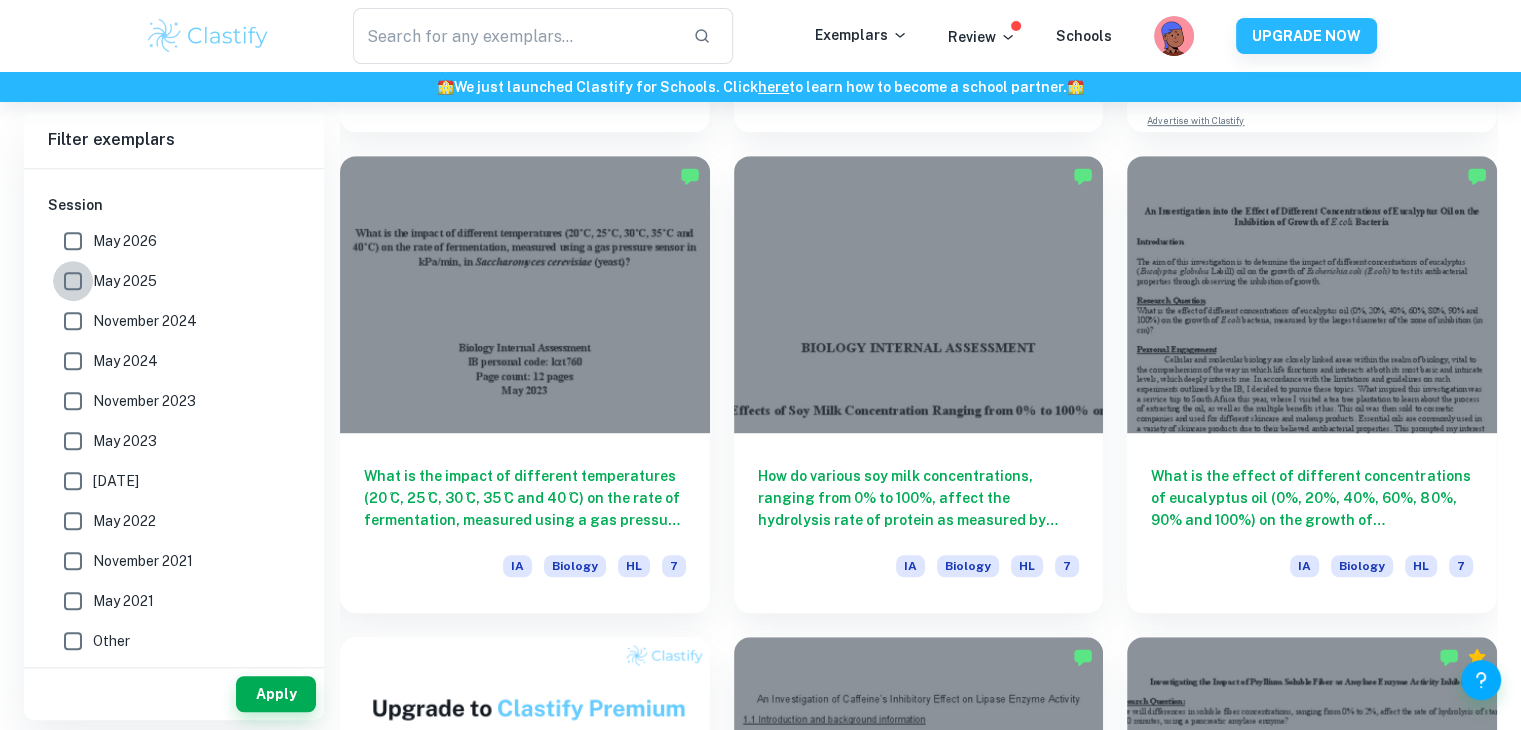 click on "May 2025" at bounding box center (73, 281) 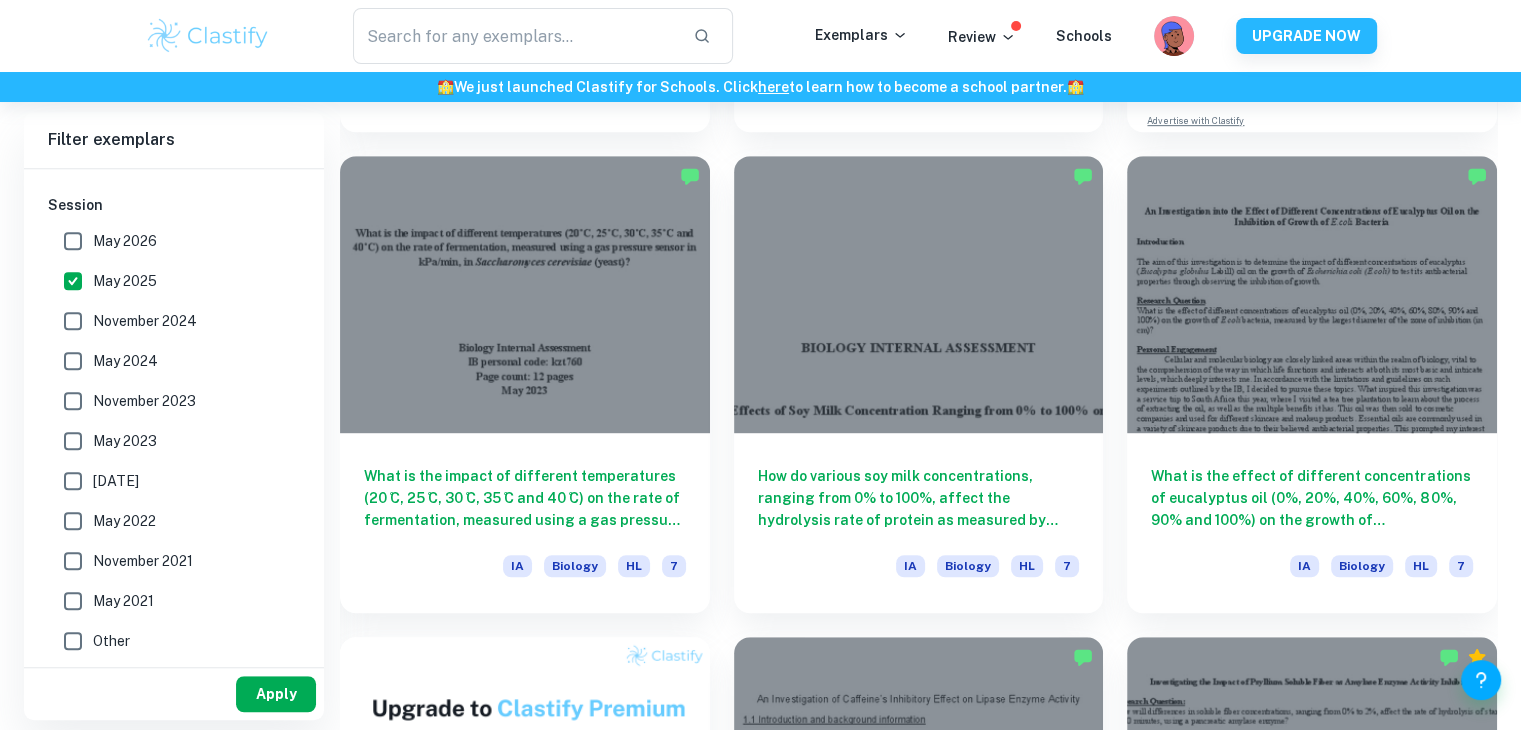 click on "Apply" at bounding box center (276, 694) 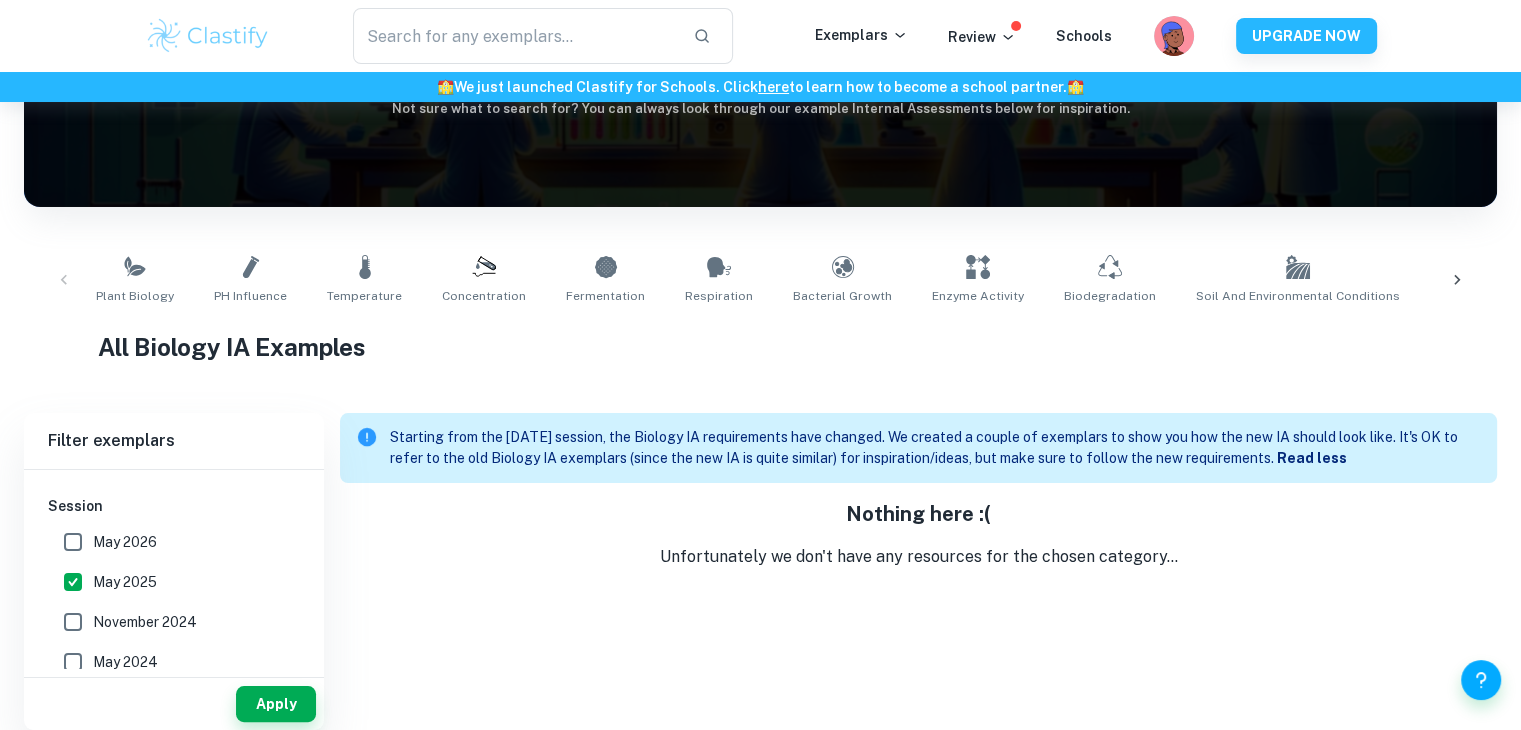 scroll, scrollTop: 244, scrollLeft: 0, axis: vertical 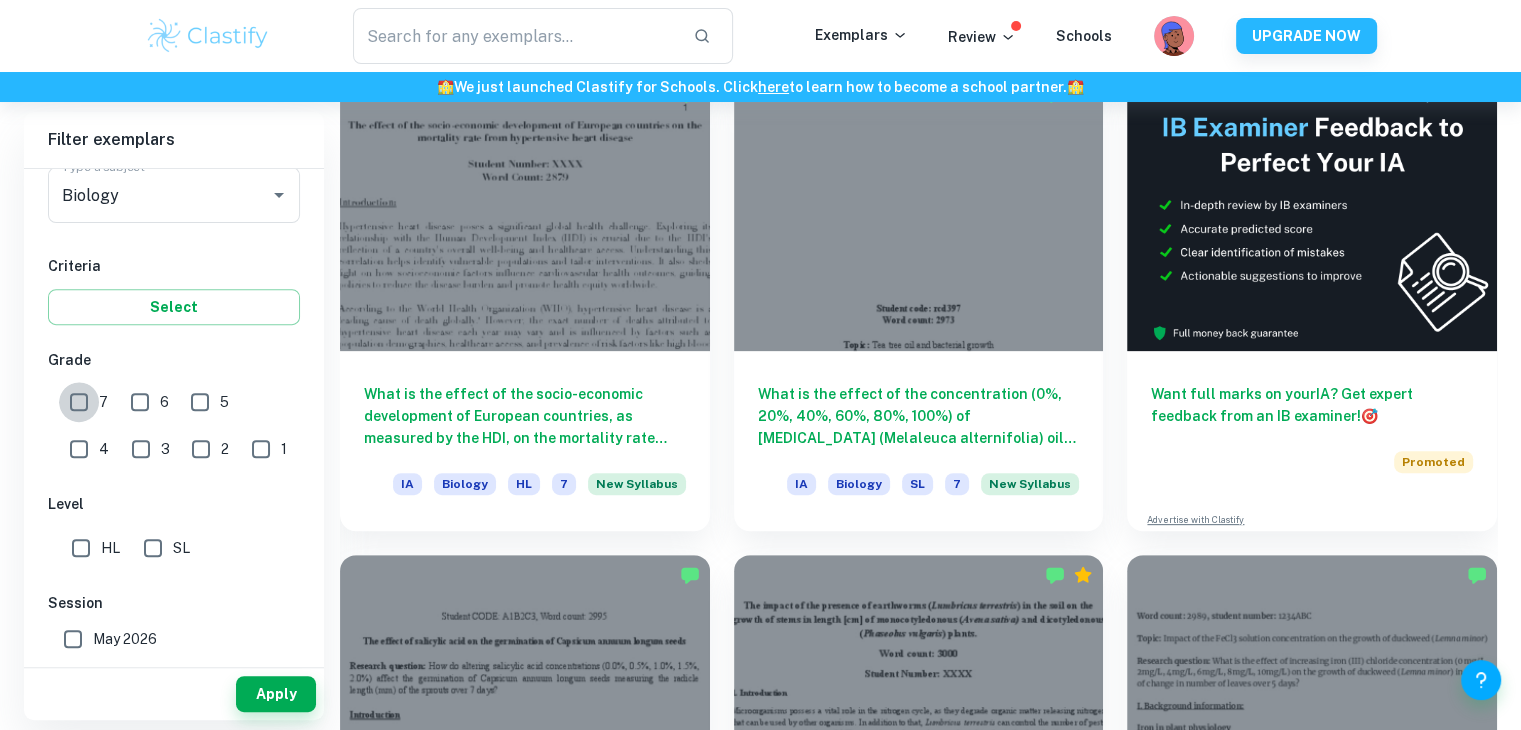 click on "7" at bounding box center [79, 402] 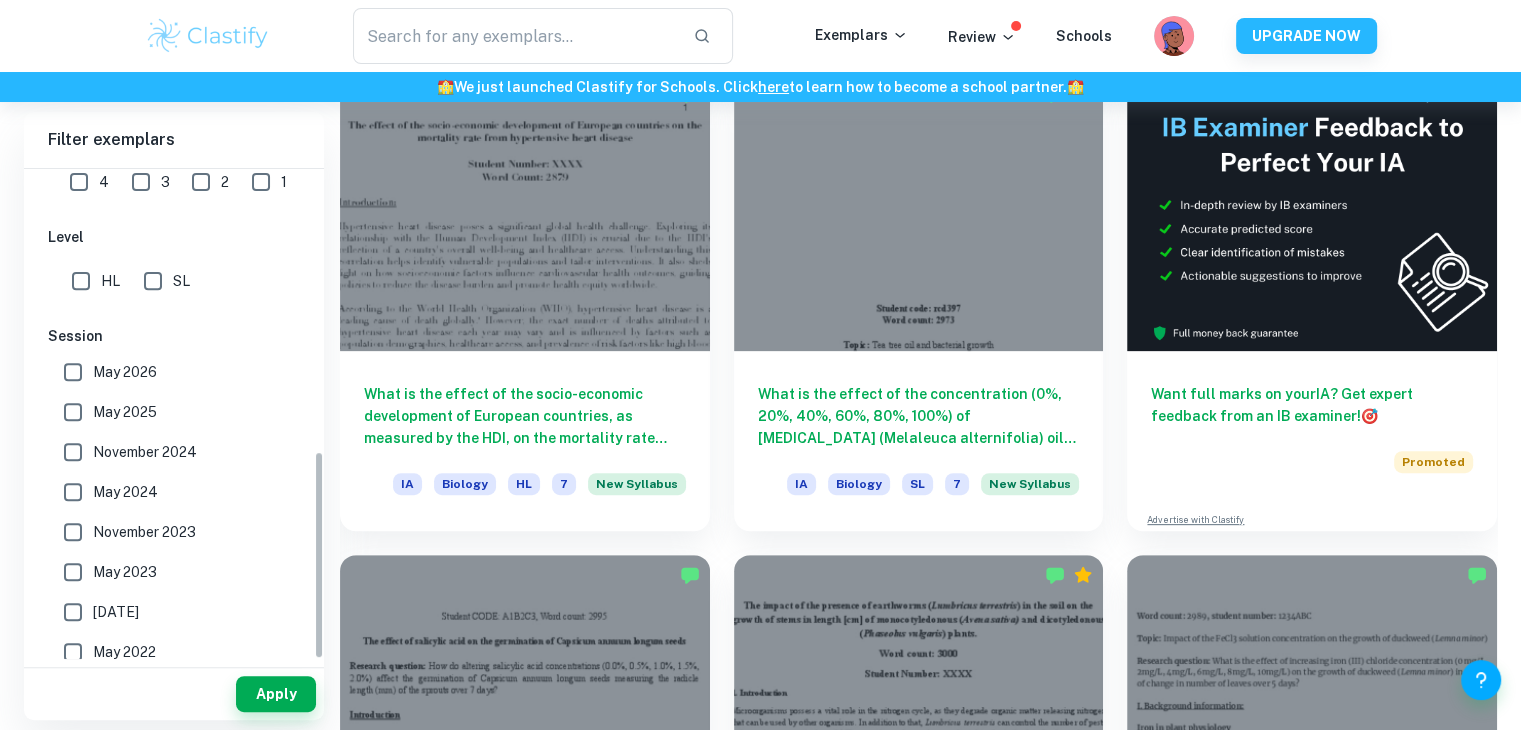 scroll, scrollTop: 664, scrollLeft: 0, axis: vertical 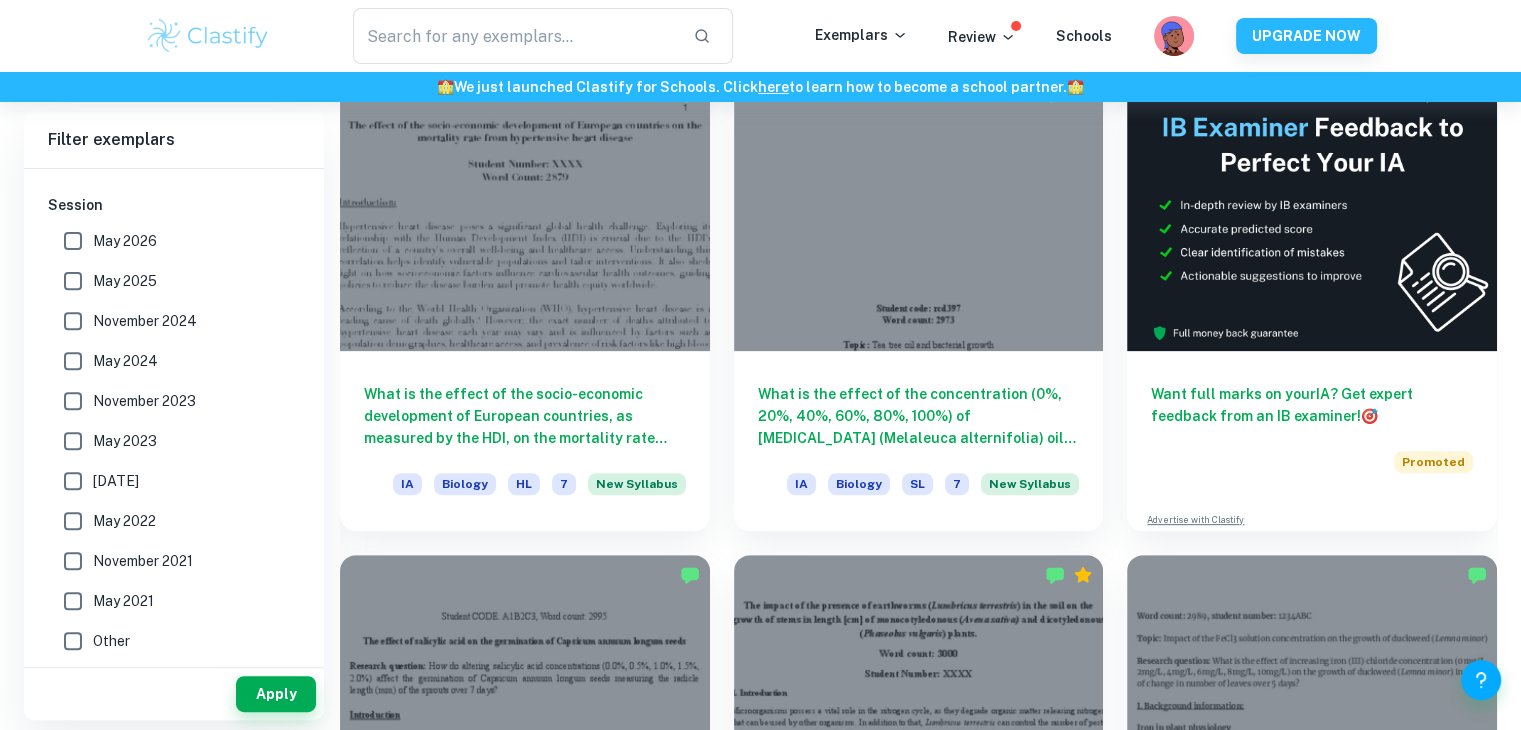 click on "May 2025" at bounding box center (125, 281) 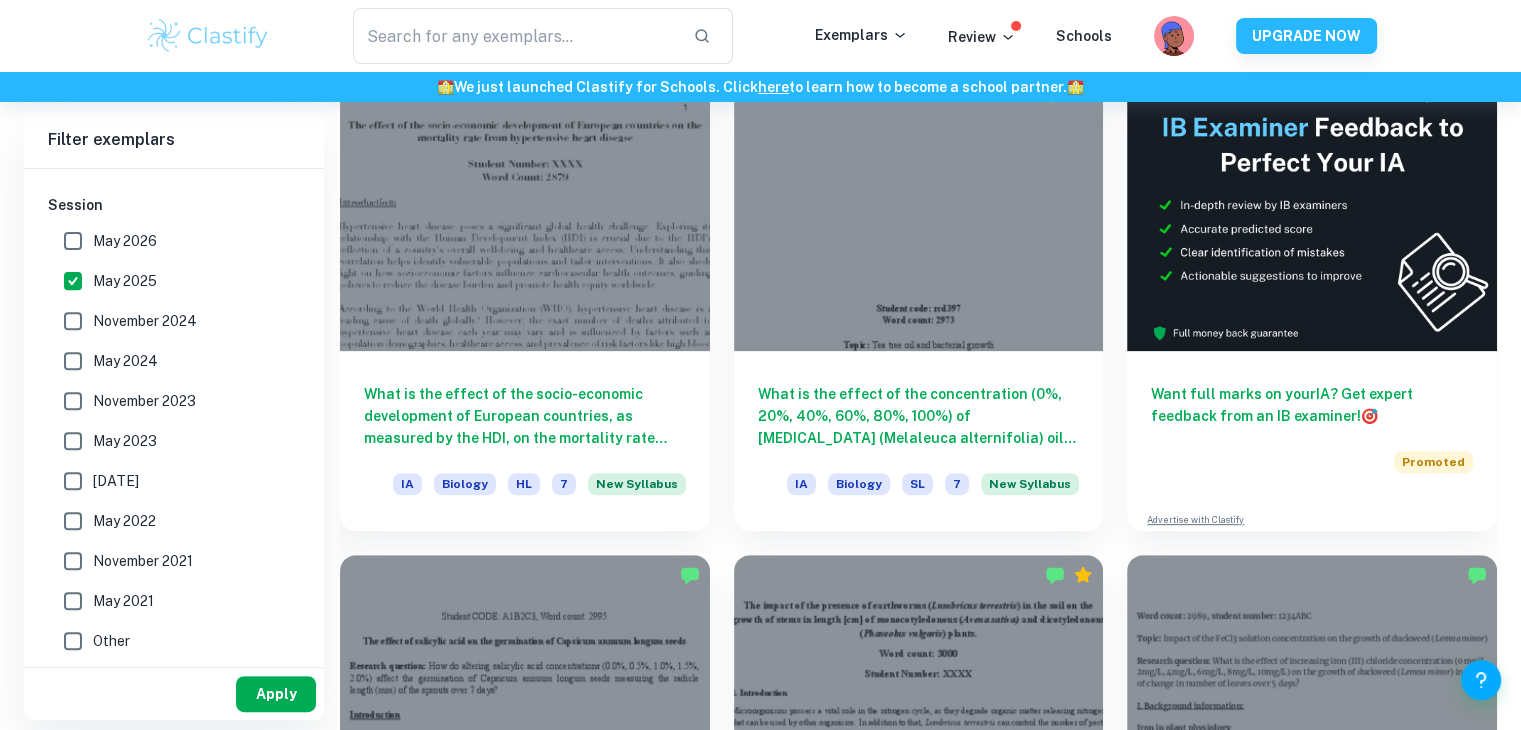 click on "Apply" at bounding box center (276, 694) 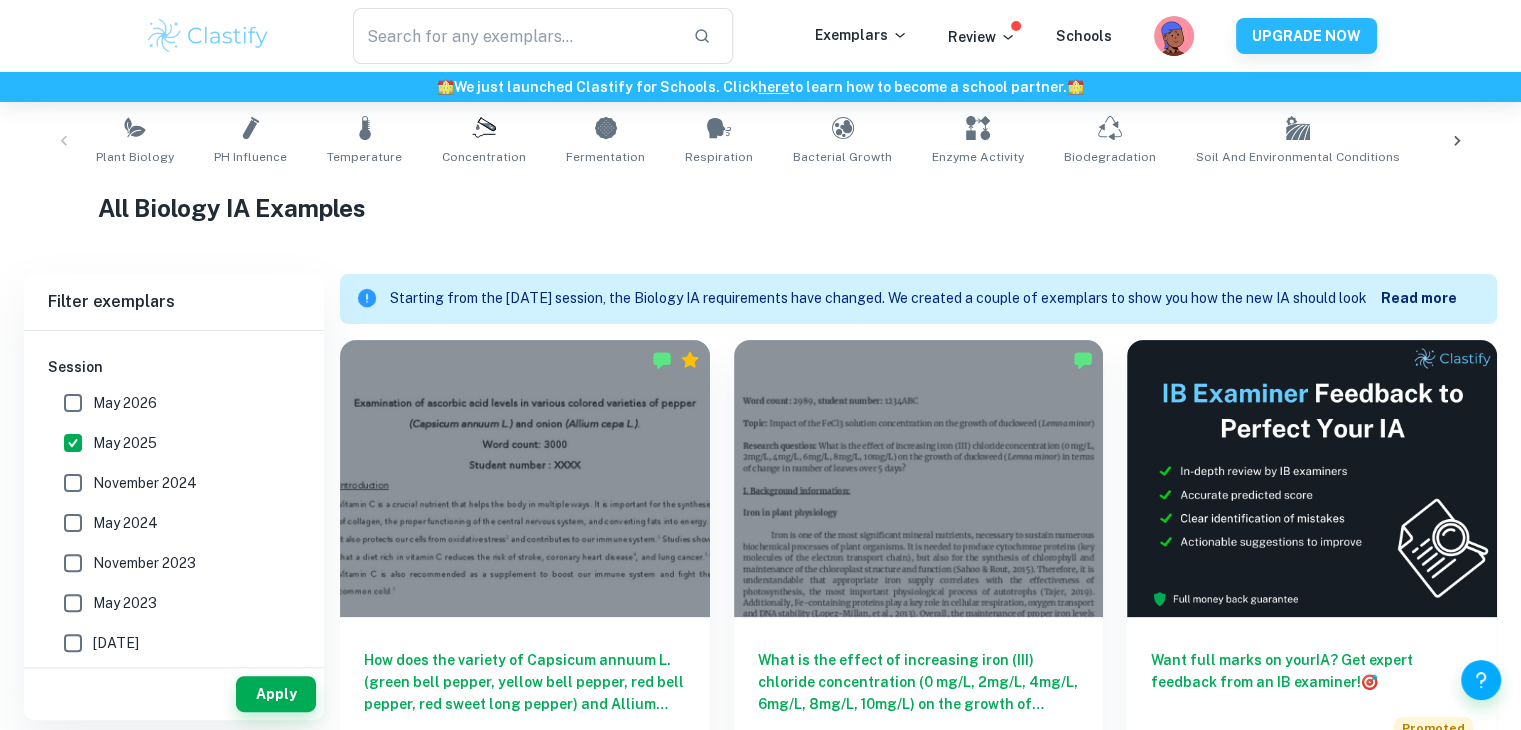 scroll, scrollTop: 0, scrollLeft: 0, axis: both 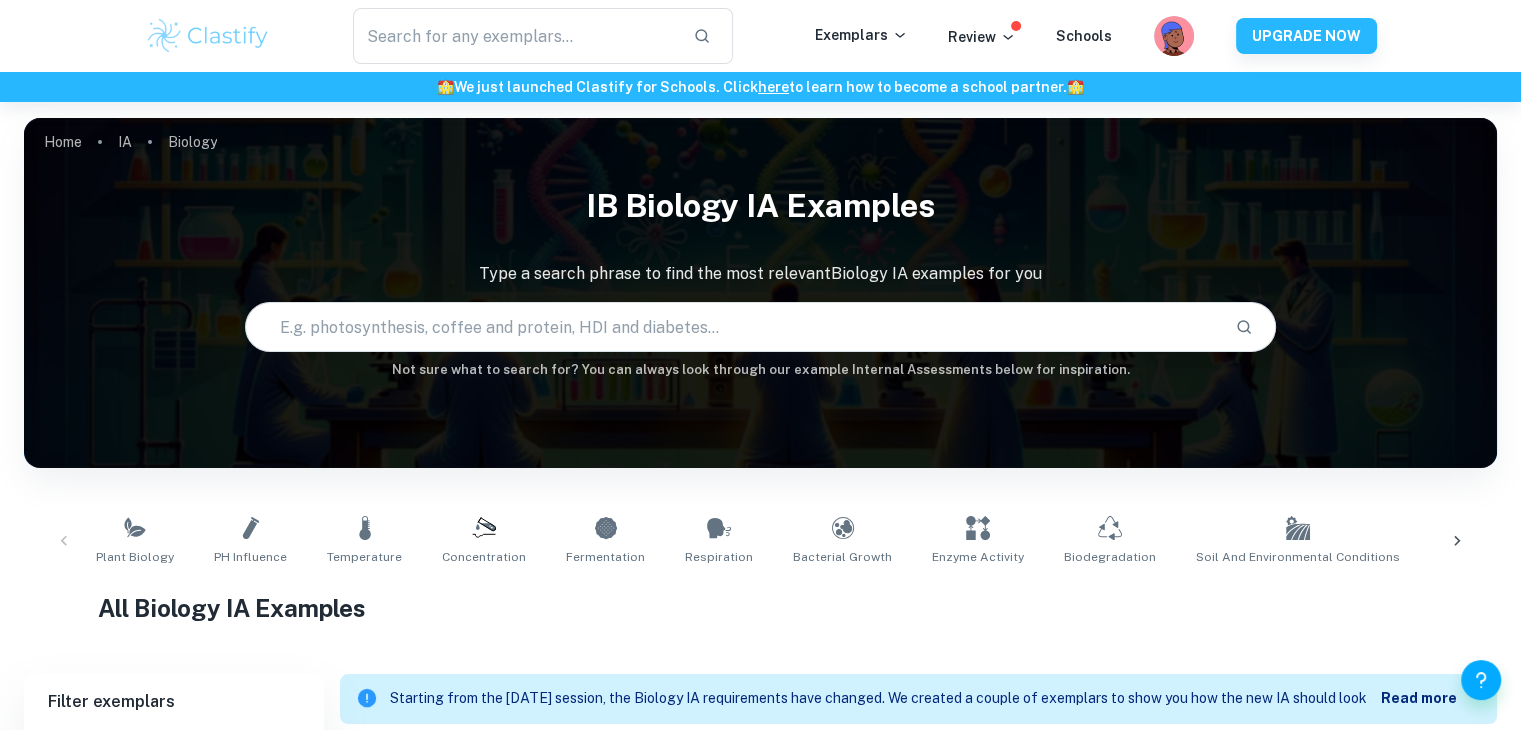 click at bounding box center [732, 327] 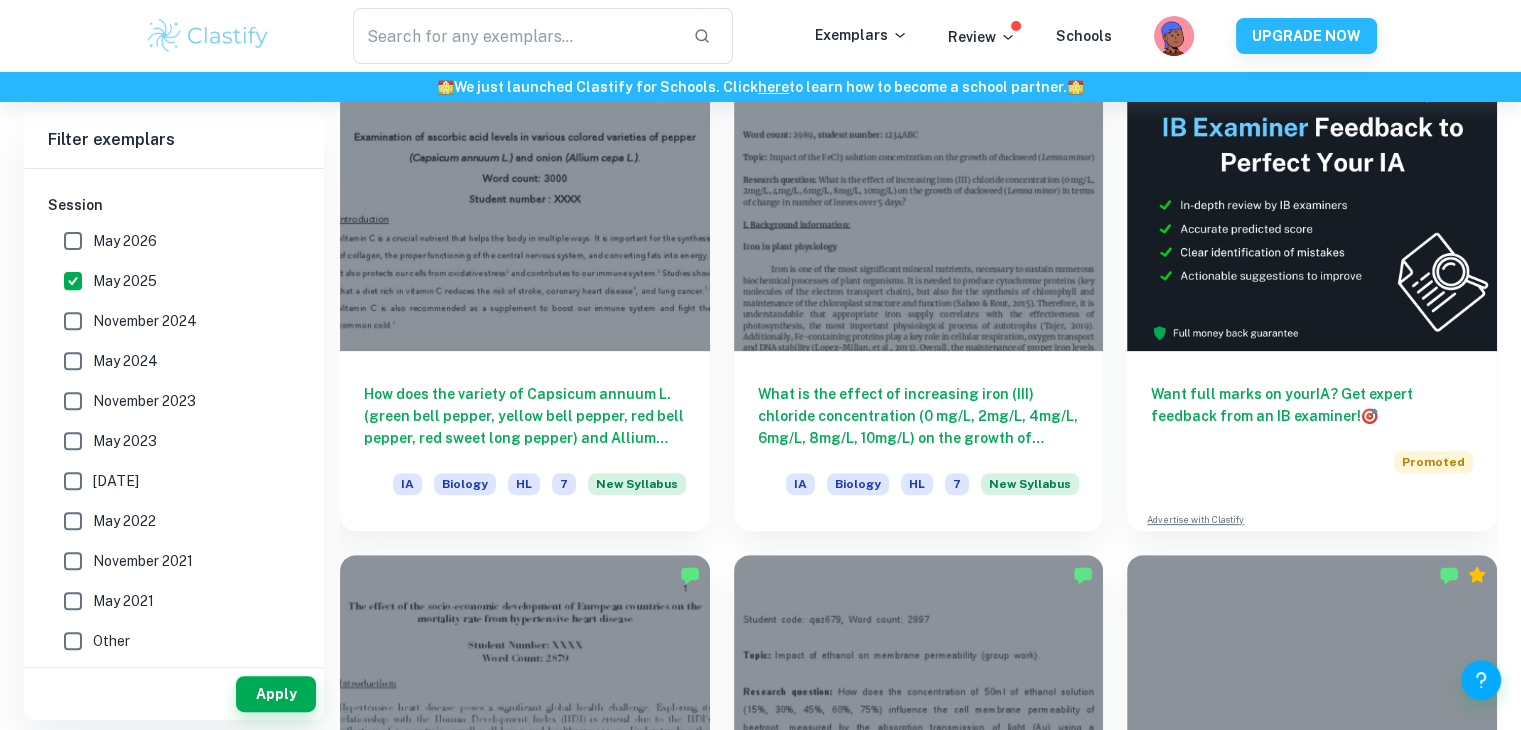 scroll, scrollTop: 1066, scrollLeft: 0, axis: vertical 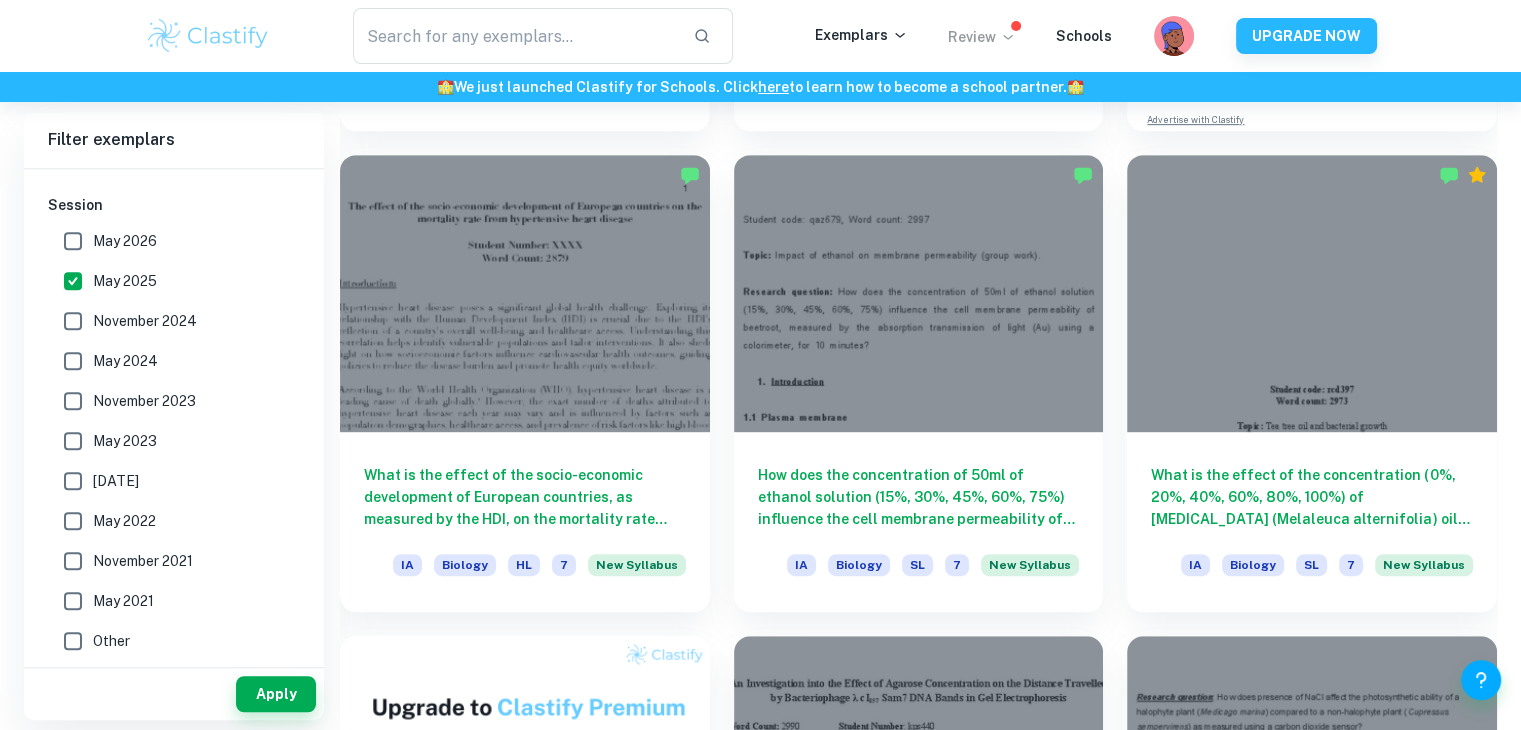 click on "Review" at bounding box center [982, 37] 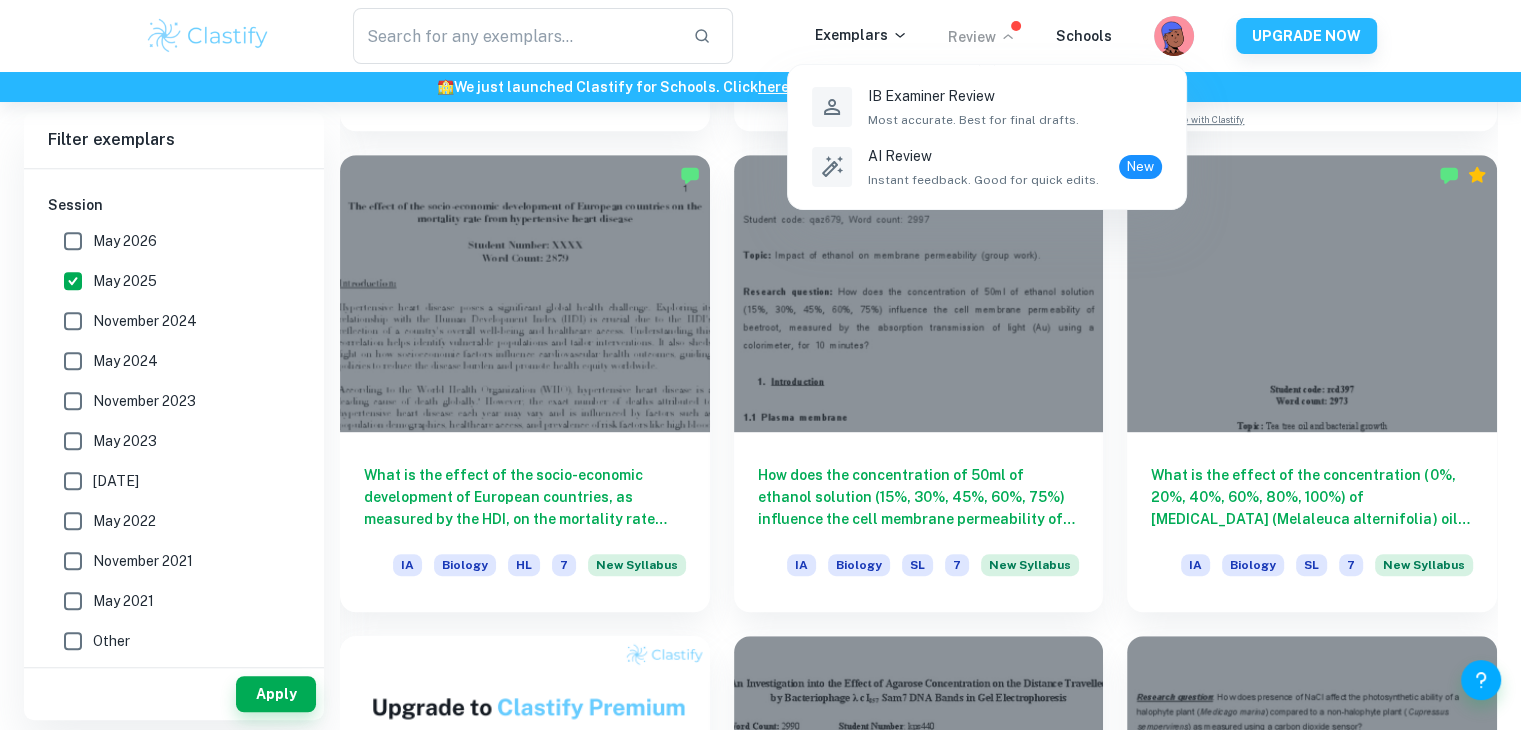 click at bounding box center [760, 365] 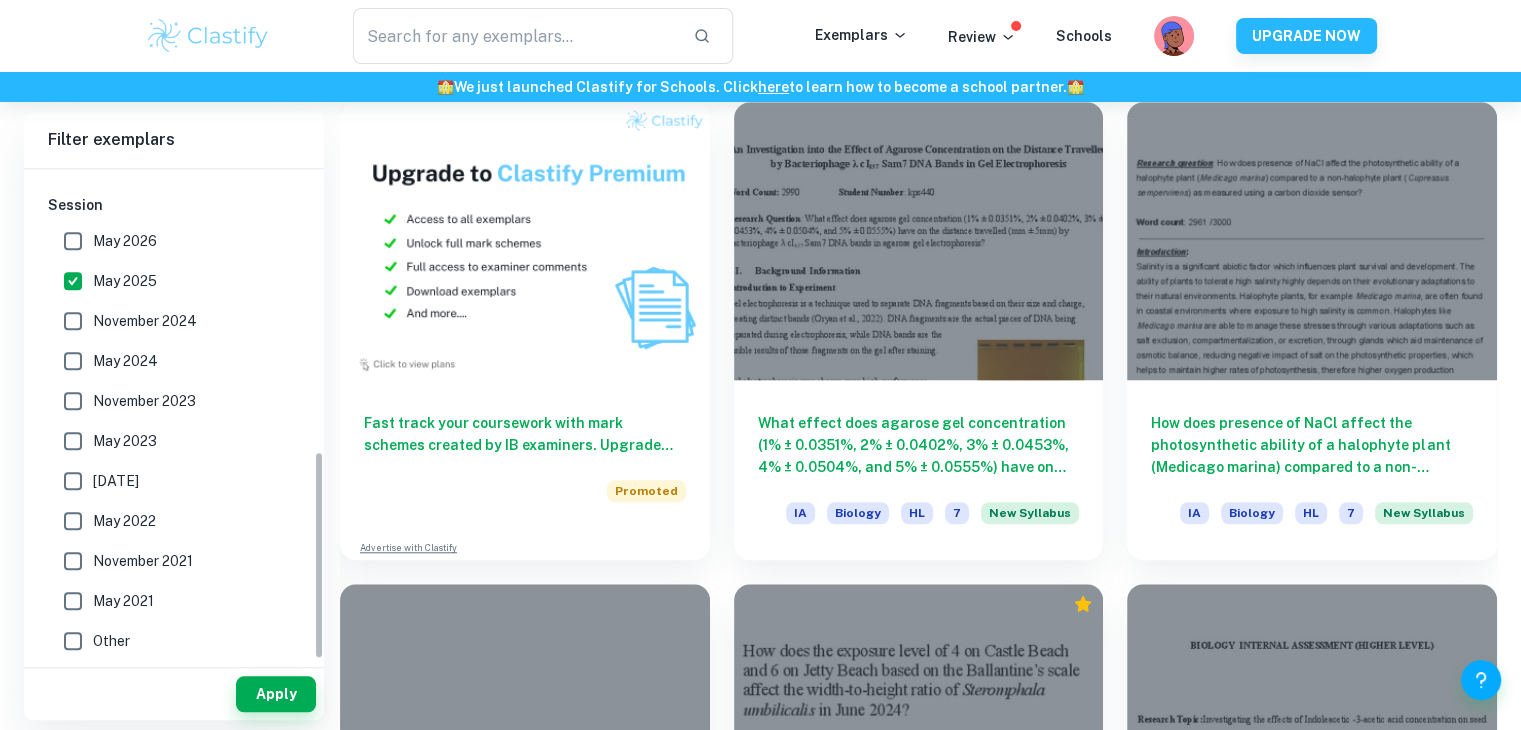 scroll, scrollTop: 2133, scrollLeft: 0, axis: vertical 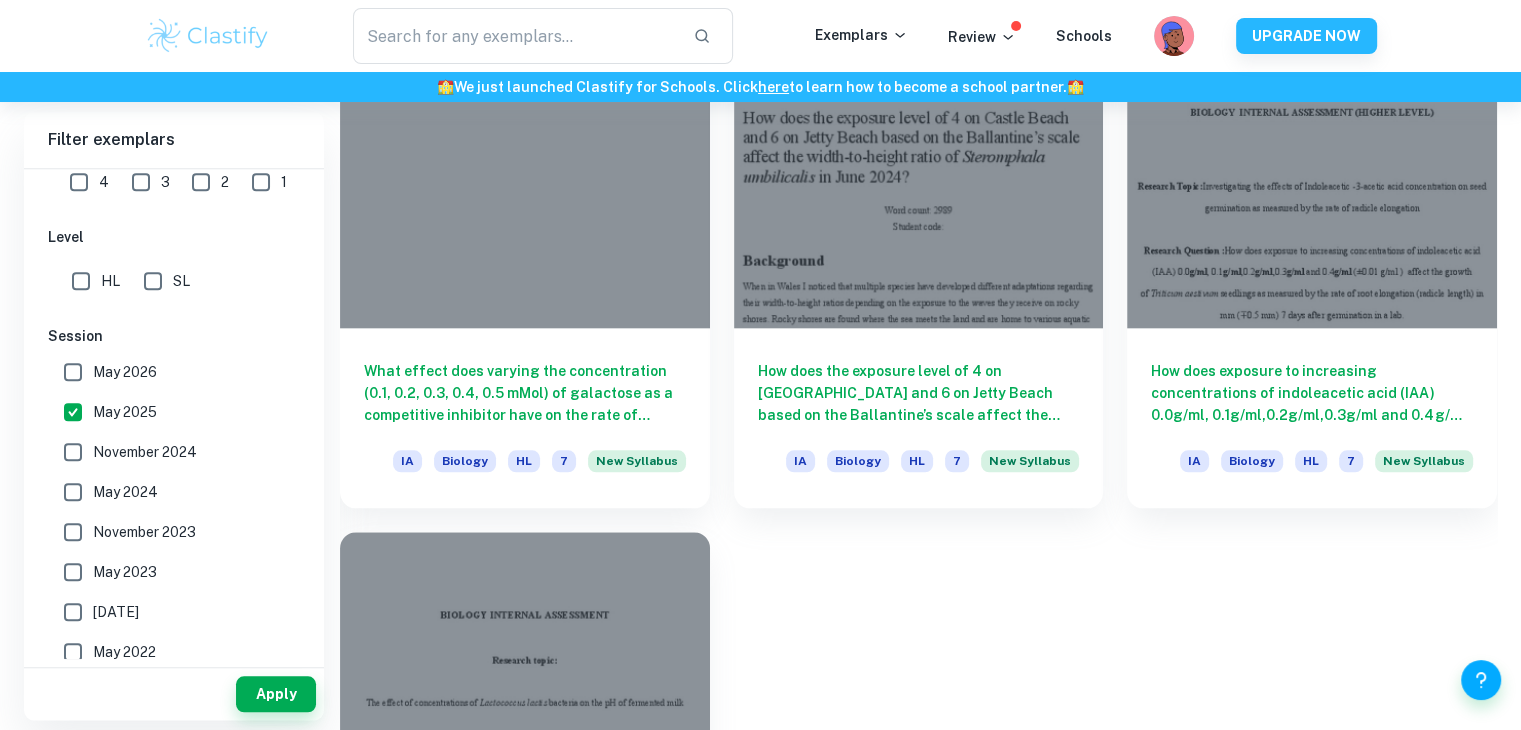 click on "May 2026" at bounding box center (73, 372) 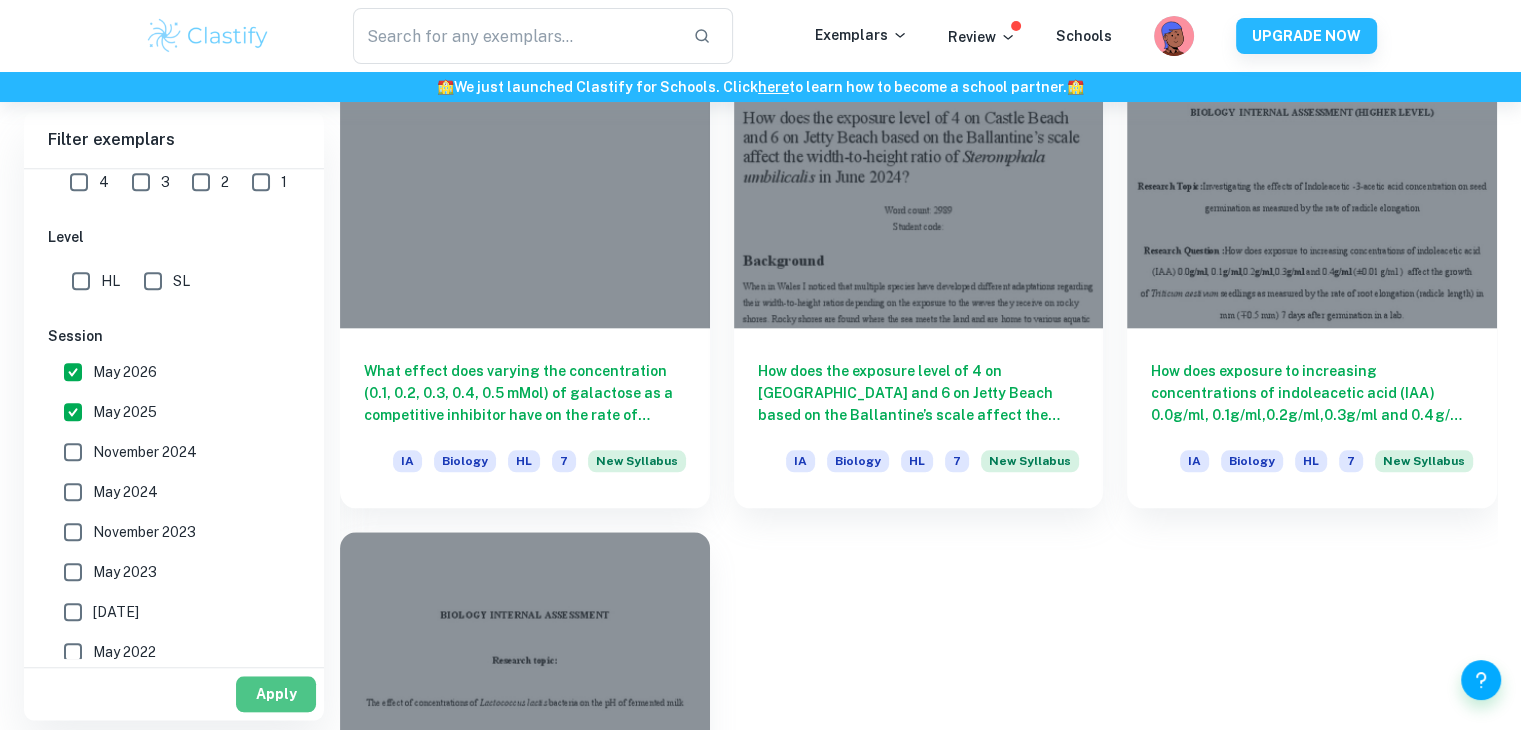 click on "Apply" at bounding box center (276, 694) 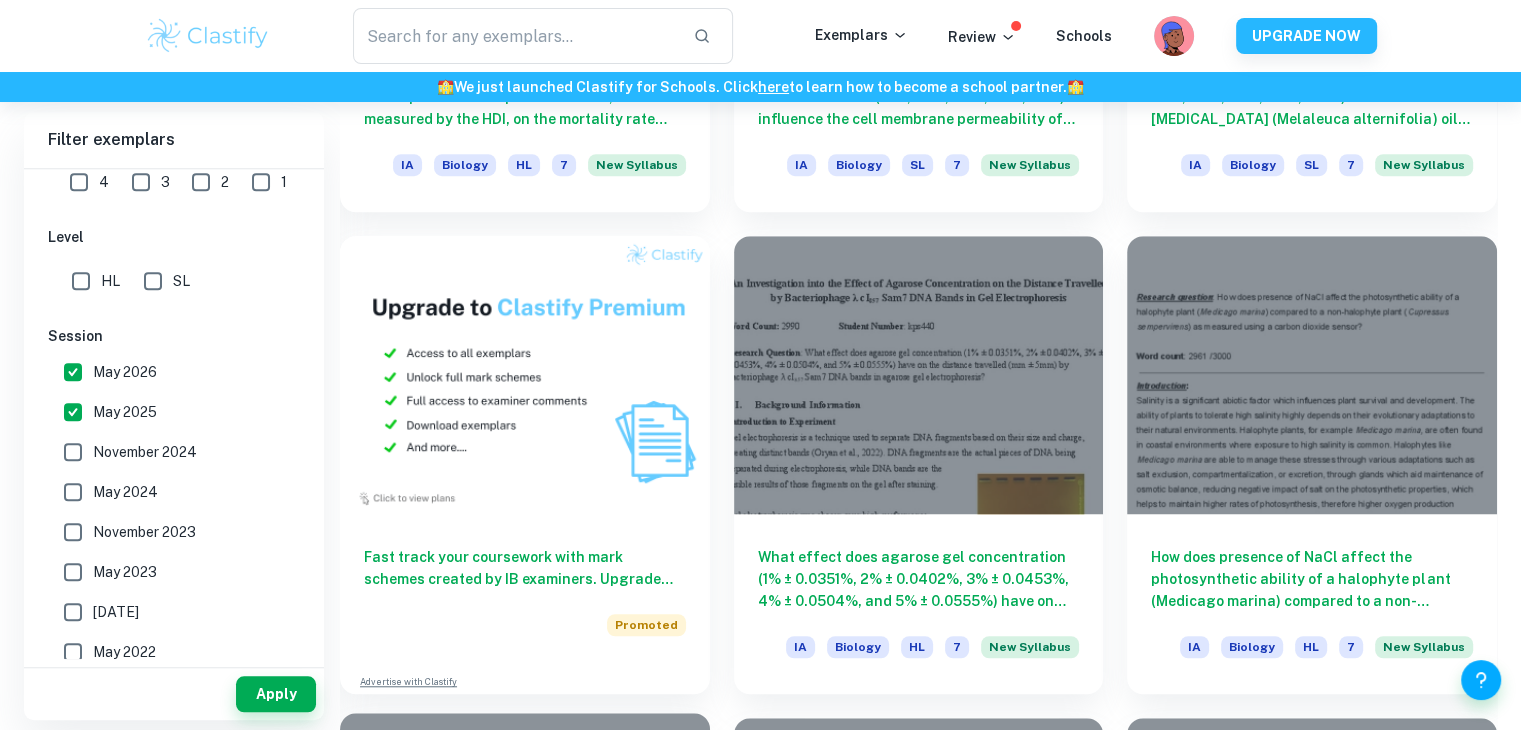 scroll, scrollTop: 1066, scrollLeft: 0, axis: vertical 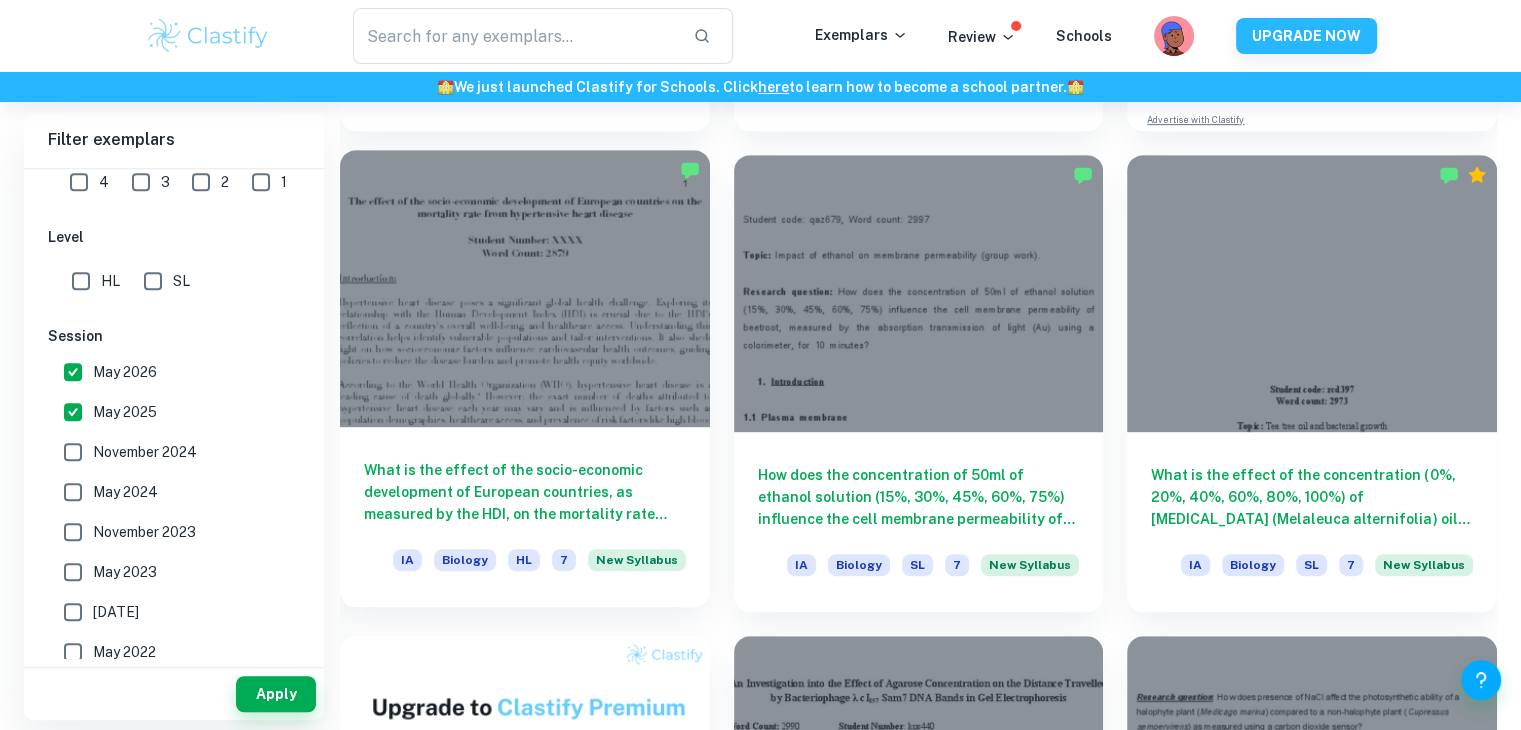 click at bounding box center (525, 288) 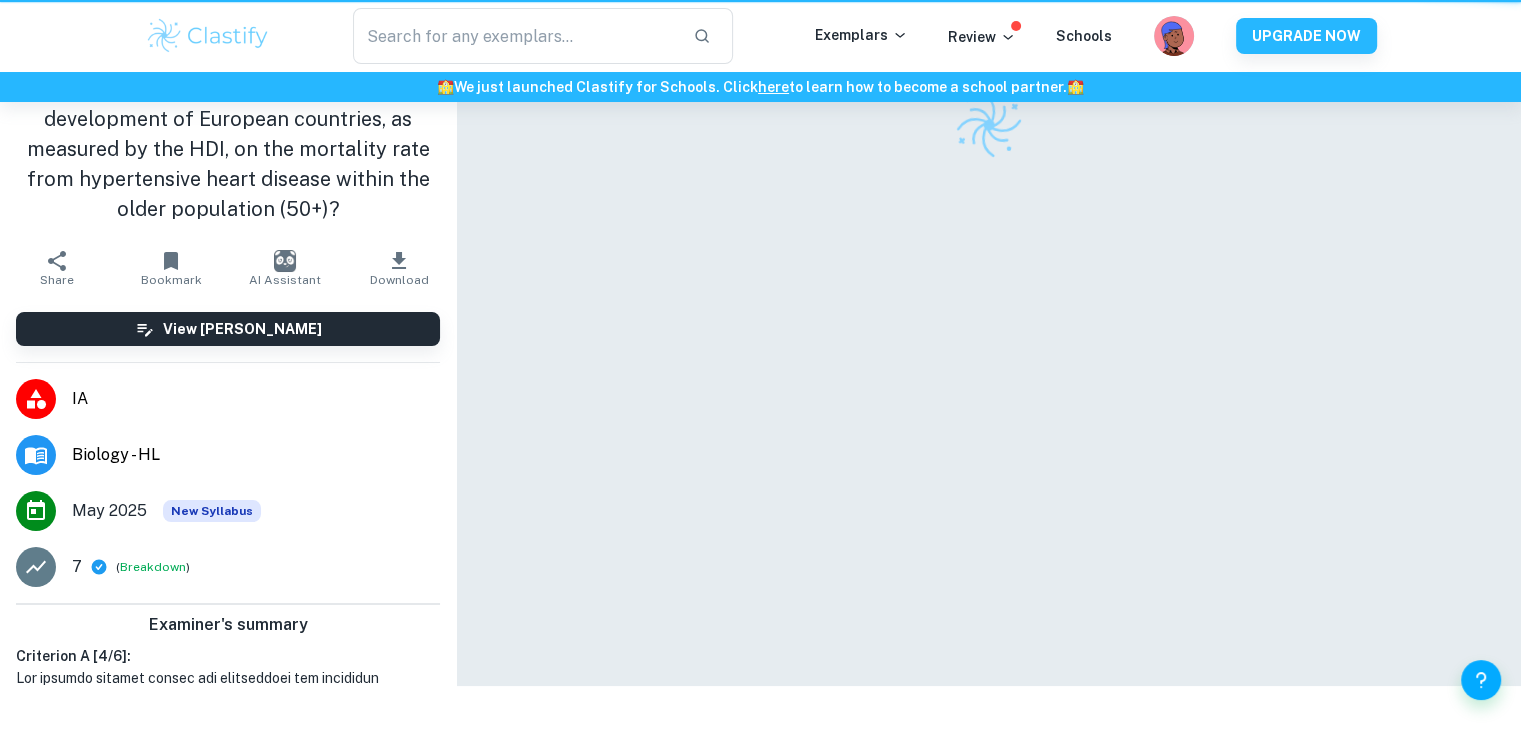 scroll, scrollTop: 0, scrollLeft: 0, axis: both 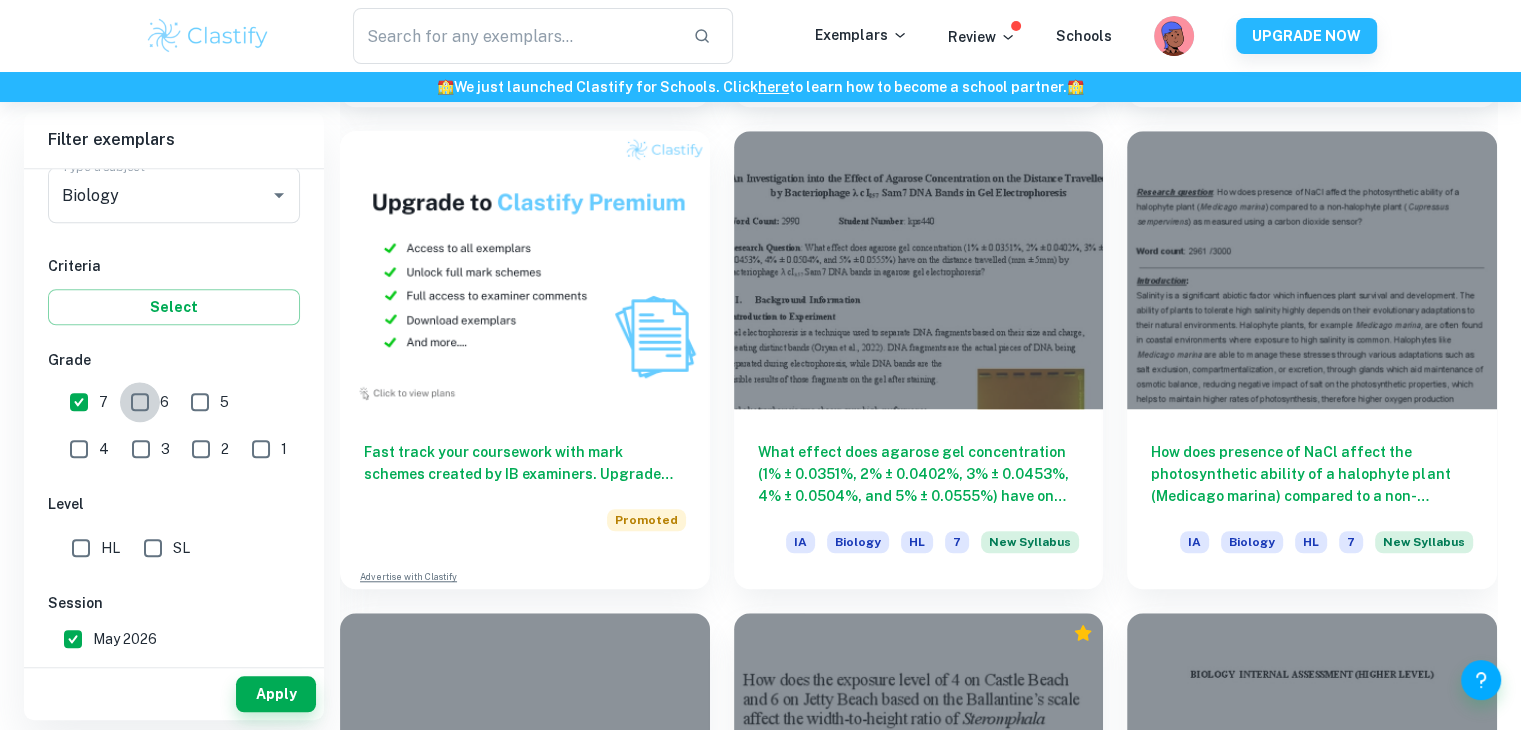 click on "6" at bounding box center [140, 402] 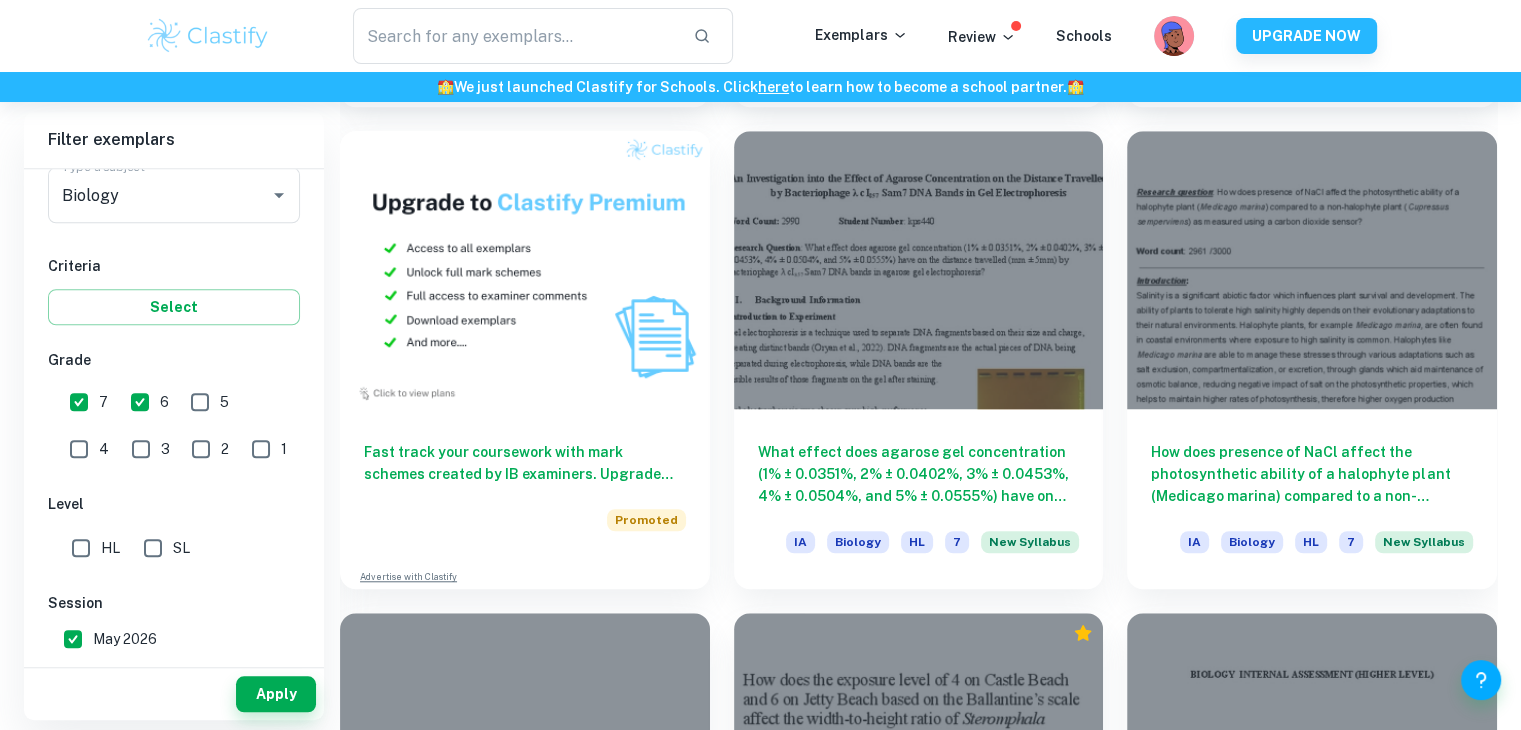click on "5" at bounding box center [200, 402] 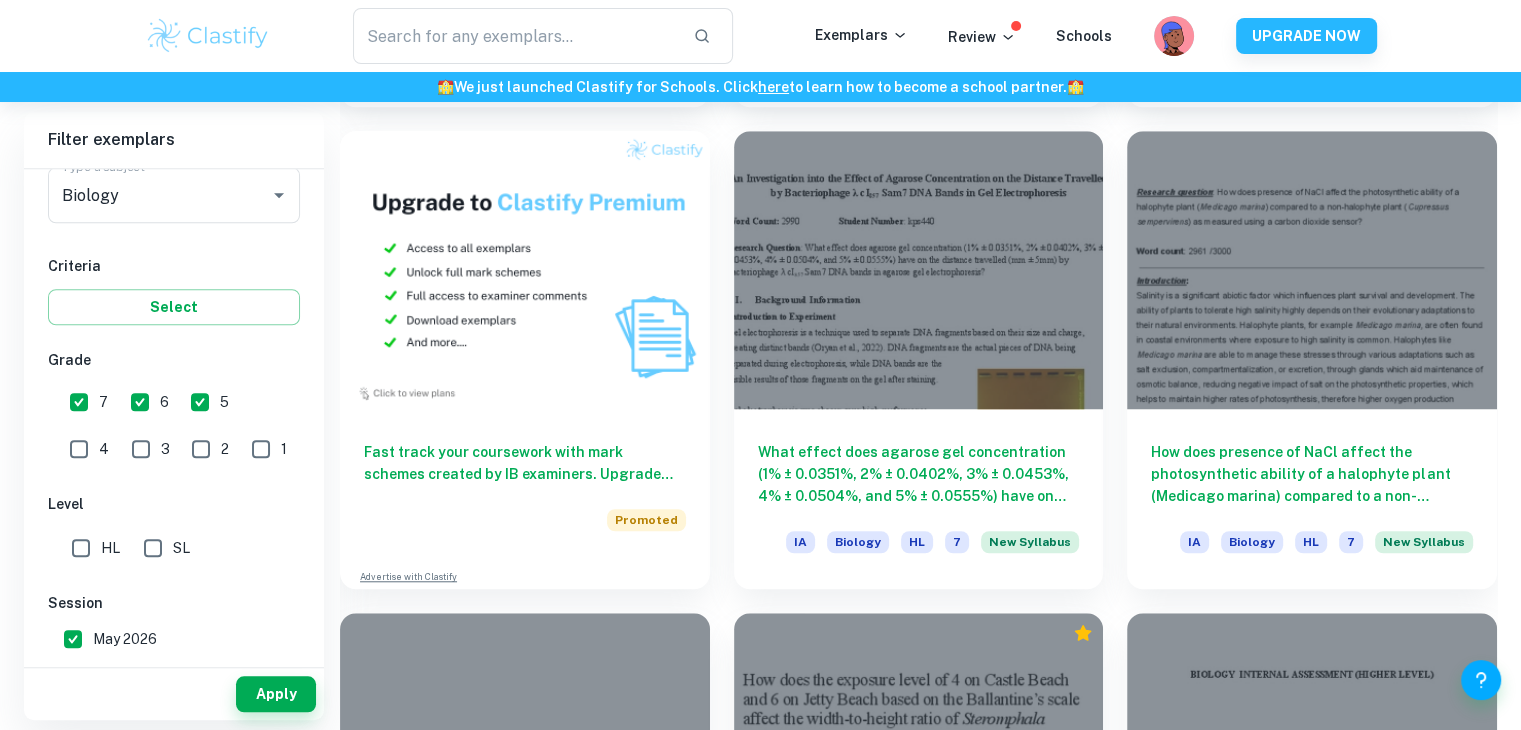 click on "5" at bounding box center [200, 402] 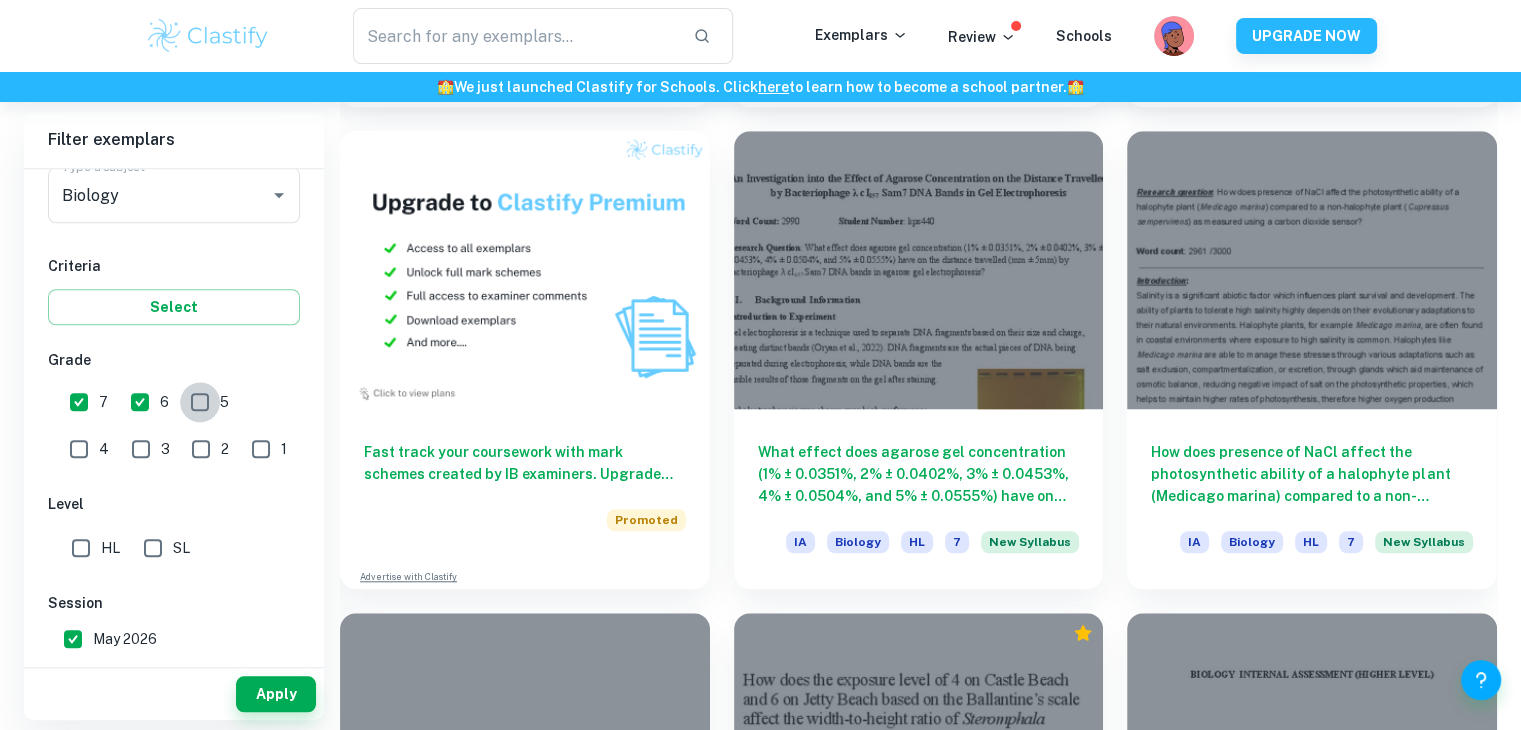 click on "5" at bounding box center (200, 402) 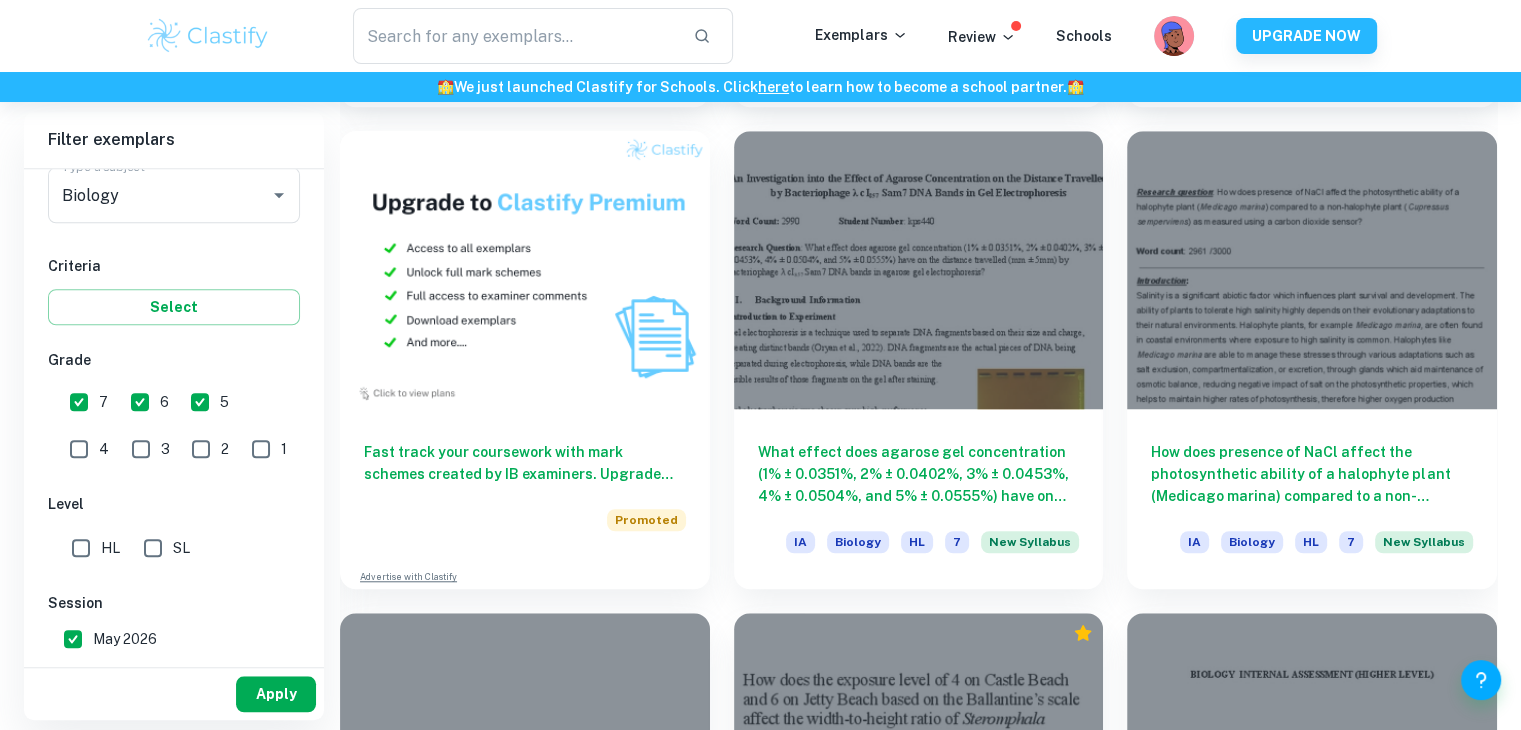 click on "Apply" at bounding box center [276, 694] 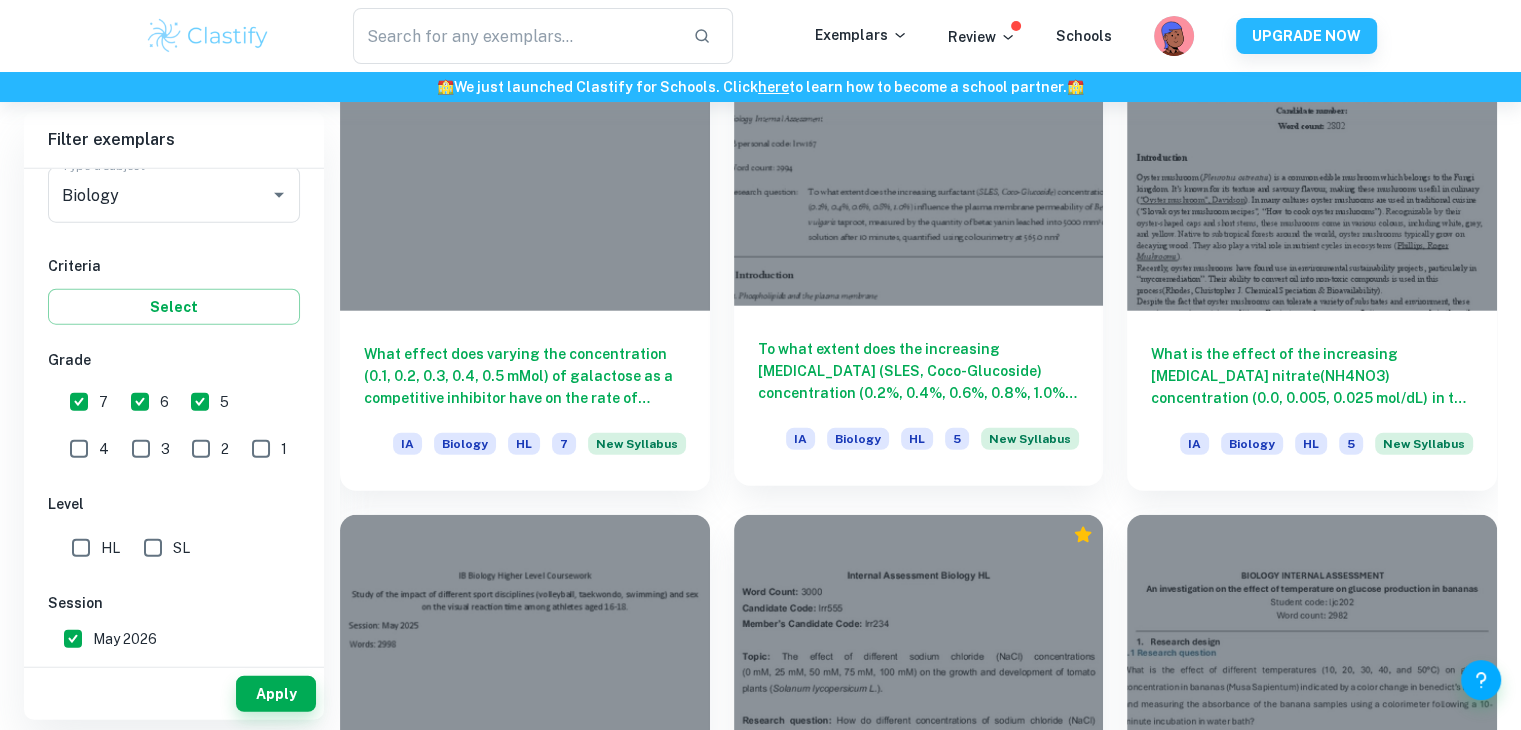 scroll, scrollTop: 5304, scrollLeft: 0, axis: vertical 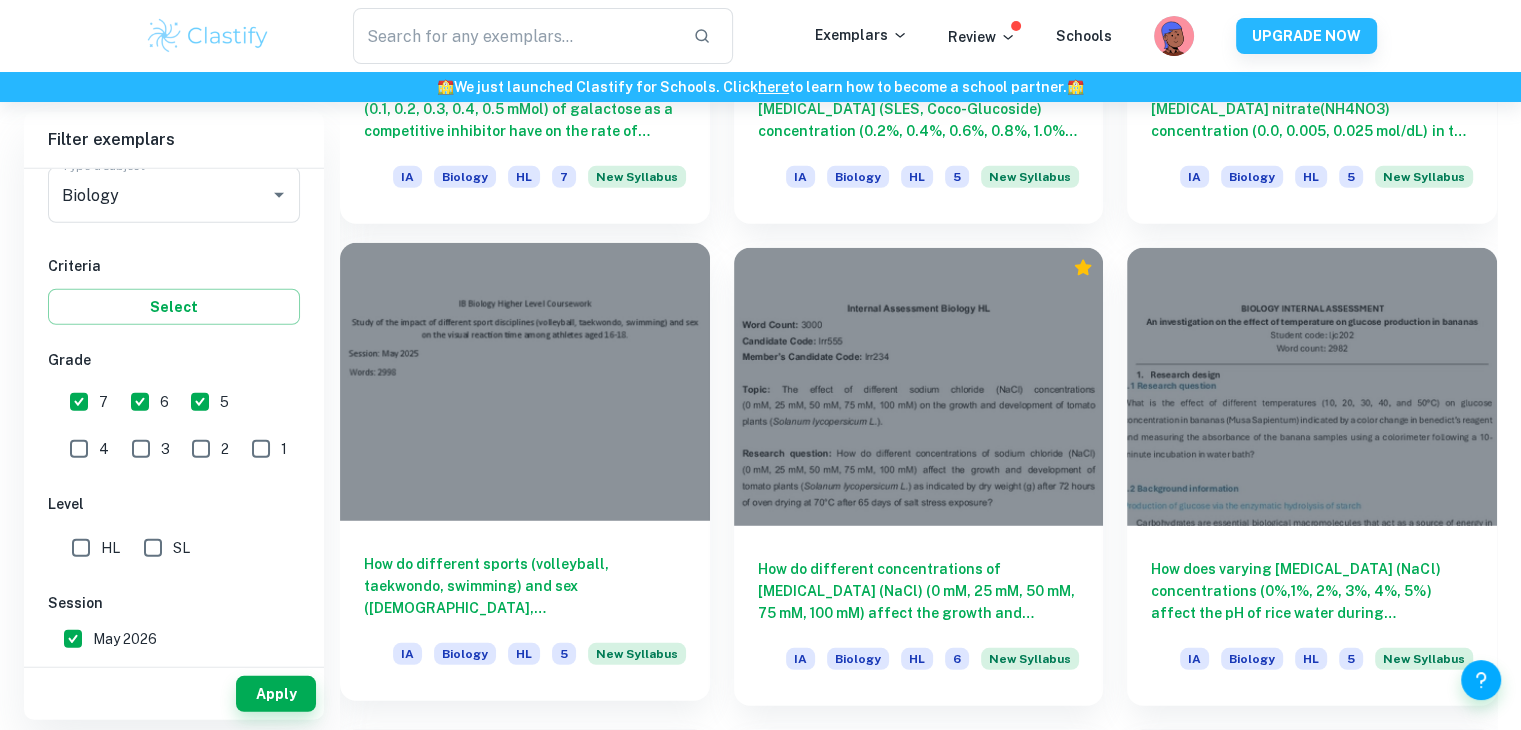 click at bounding box center (525, 381) 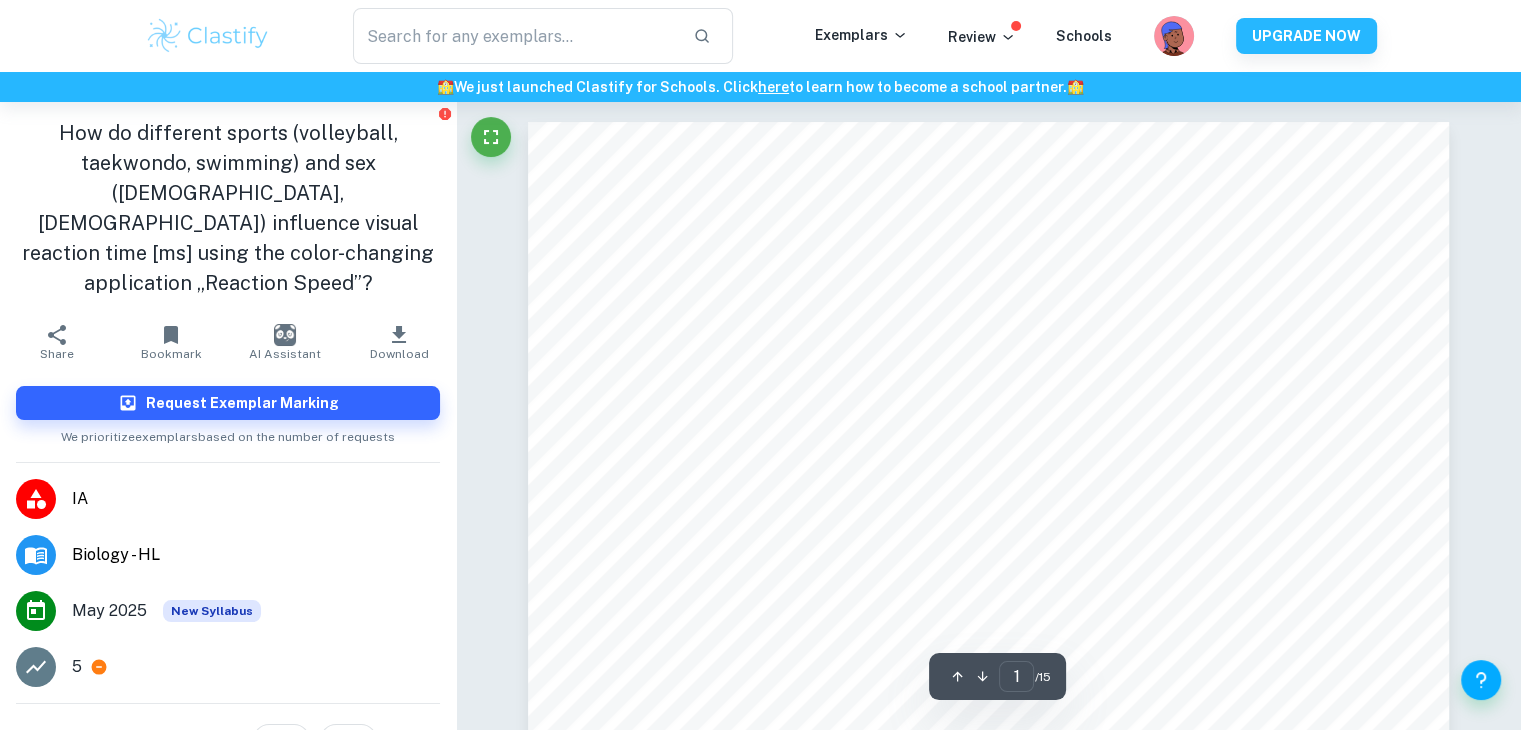 scroll, scrollTop: 133, scrollLeft: 0, axis: vertical 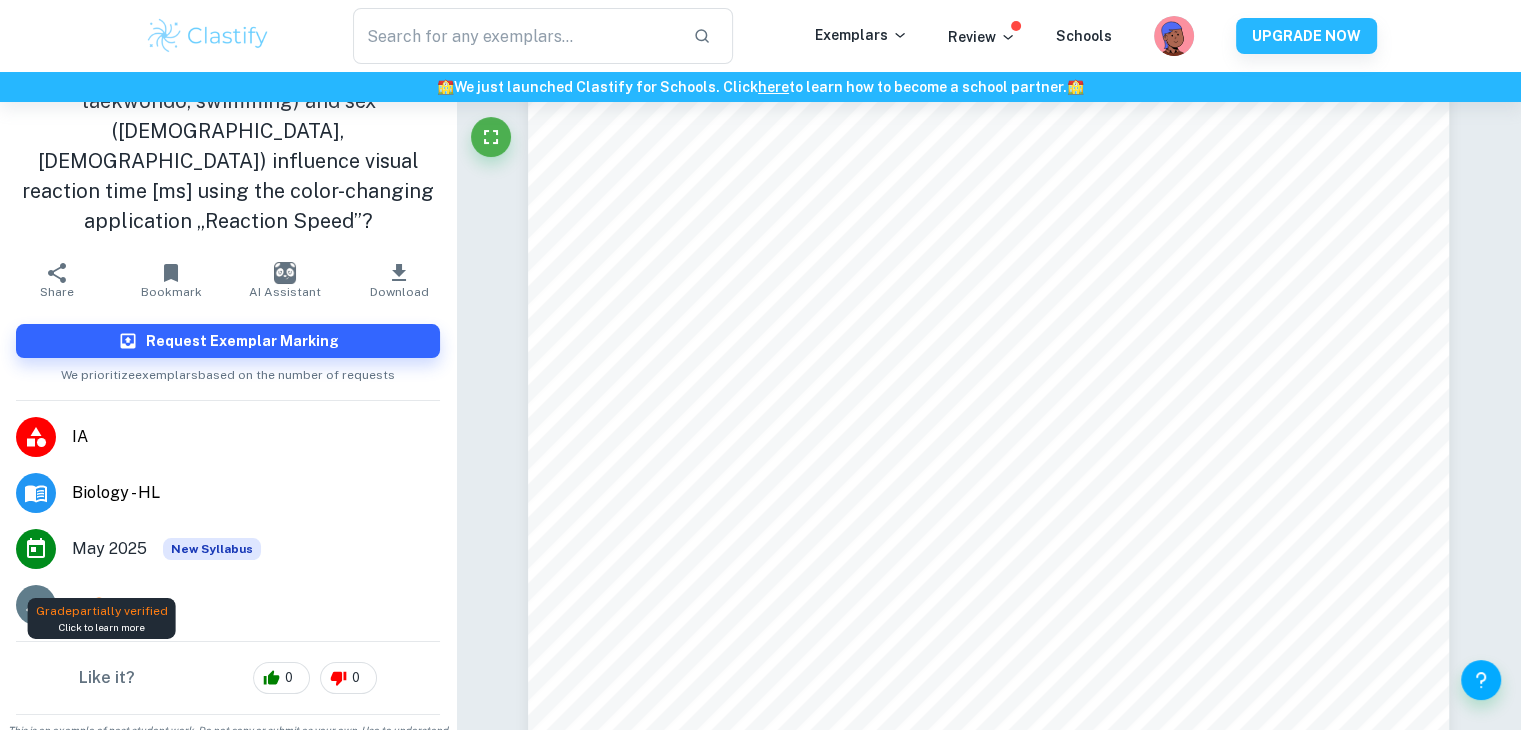 click 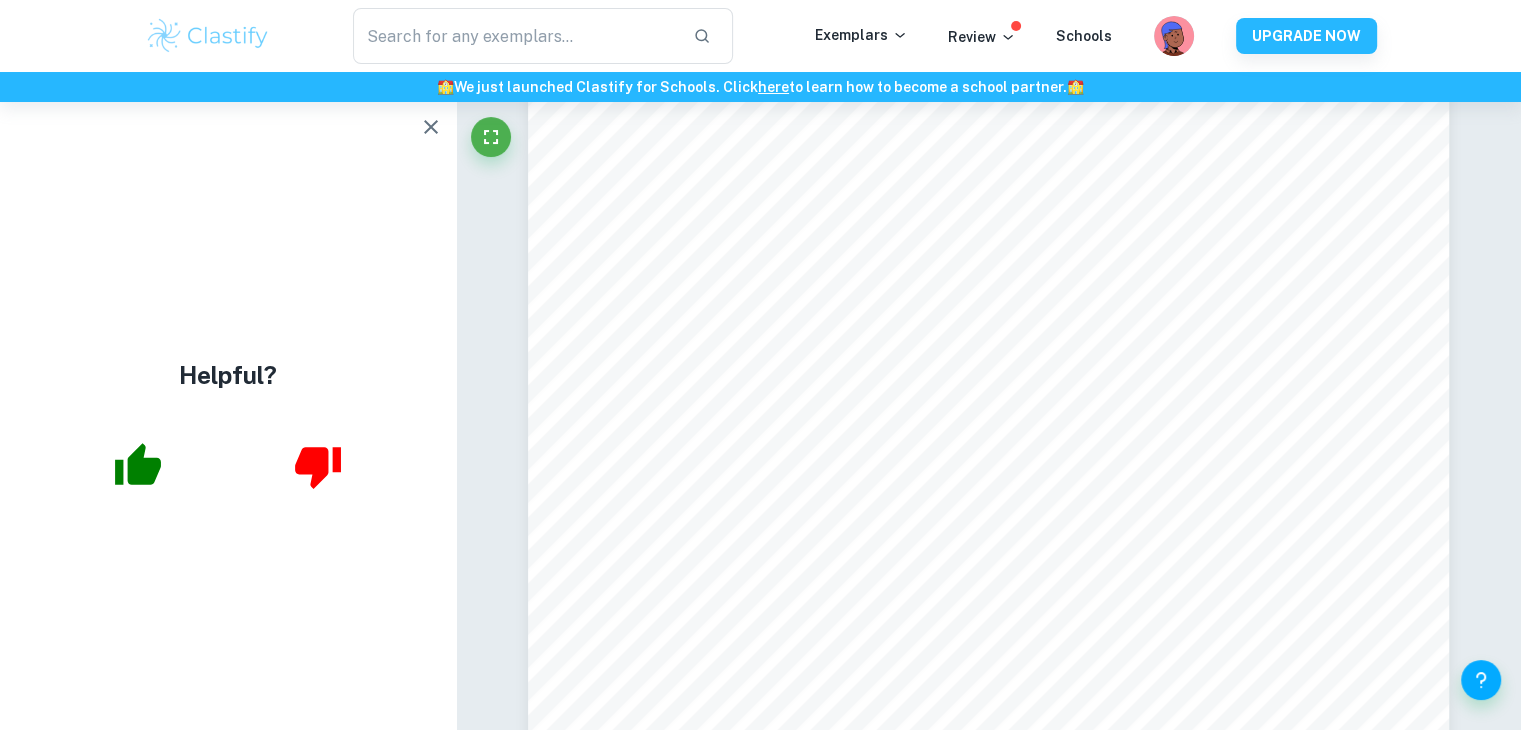 scroll, scrollTop: 0, scrollLeft: 0, axis: both 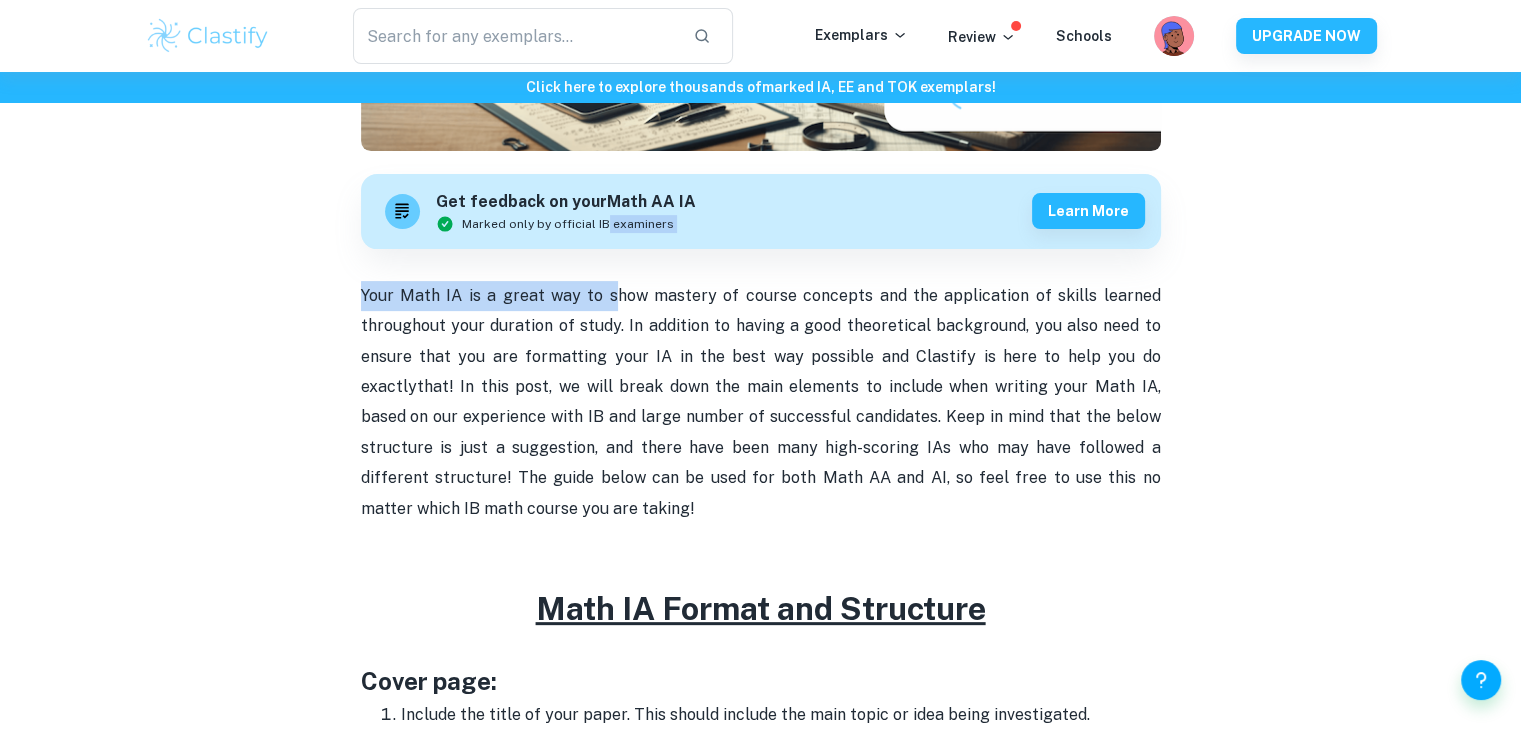 drag, startPoint x: 602, startPoint y: 261, endPoint x: 671, endPoint y: 304, distance: 81.3019 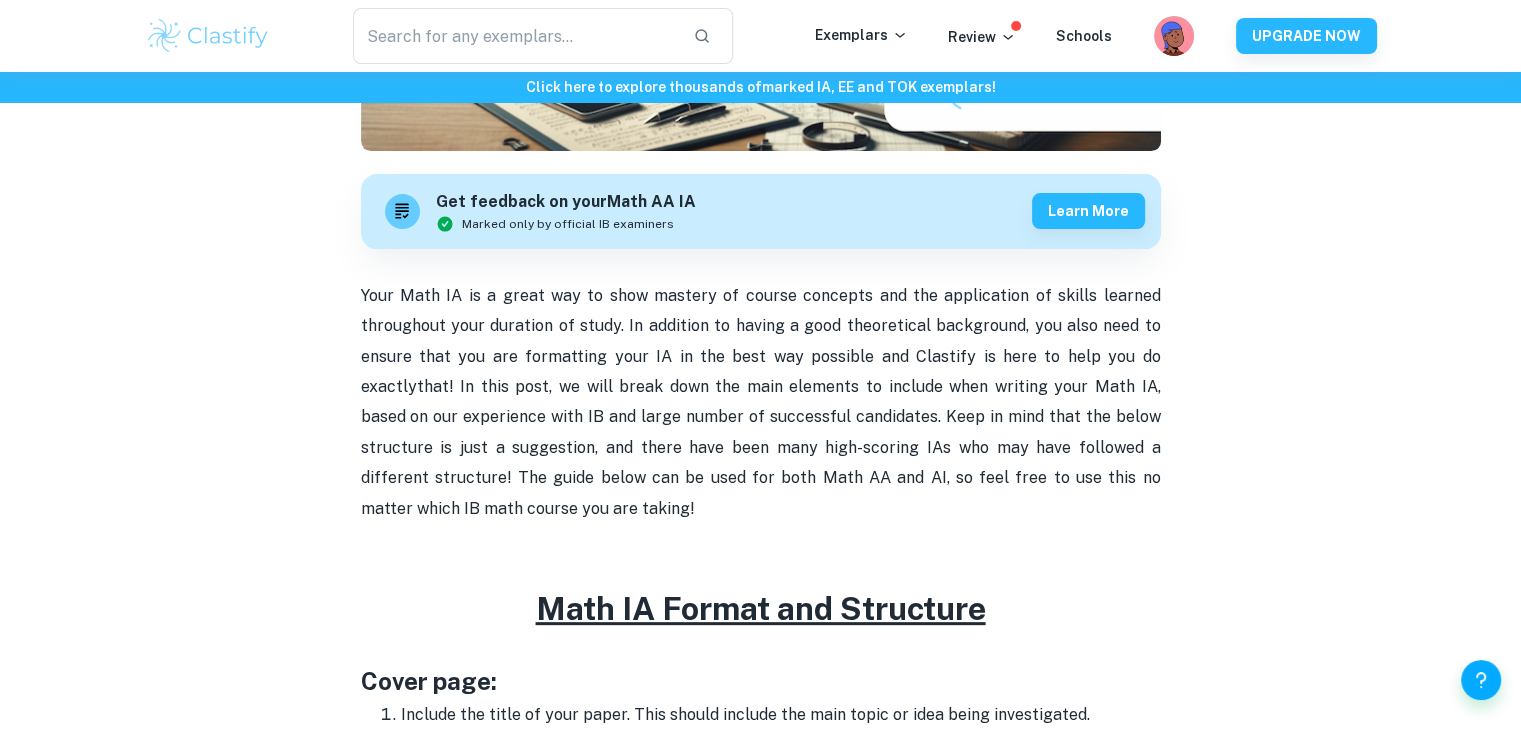 click on "Your Math IA is a great way to show mastery of course concepts and the application of skills learned throughout your duration of study. In addition to having a good theoretical background, you also need to ensure that you are formatting your IA in the best way possible and Clastify is here to help you do exactly  that! In this post, we will break down the main elements to include when writing your Math IA, based on our experience with IB and large number of successful candidates. Keep in mind that the below structure is just a suggestion, and there have been many high-scoring IAs who may have followed a different structure! The guide below can be used for both Math AA and AI, so feel free to use this no matter which IB math course you are taking!" at bounding box center (761, 402) 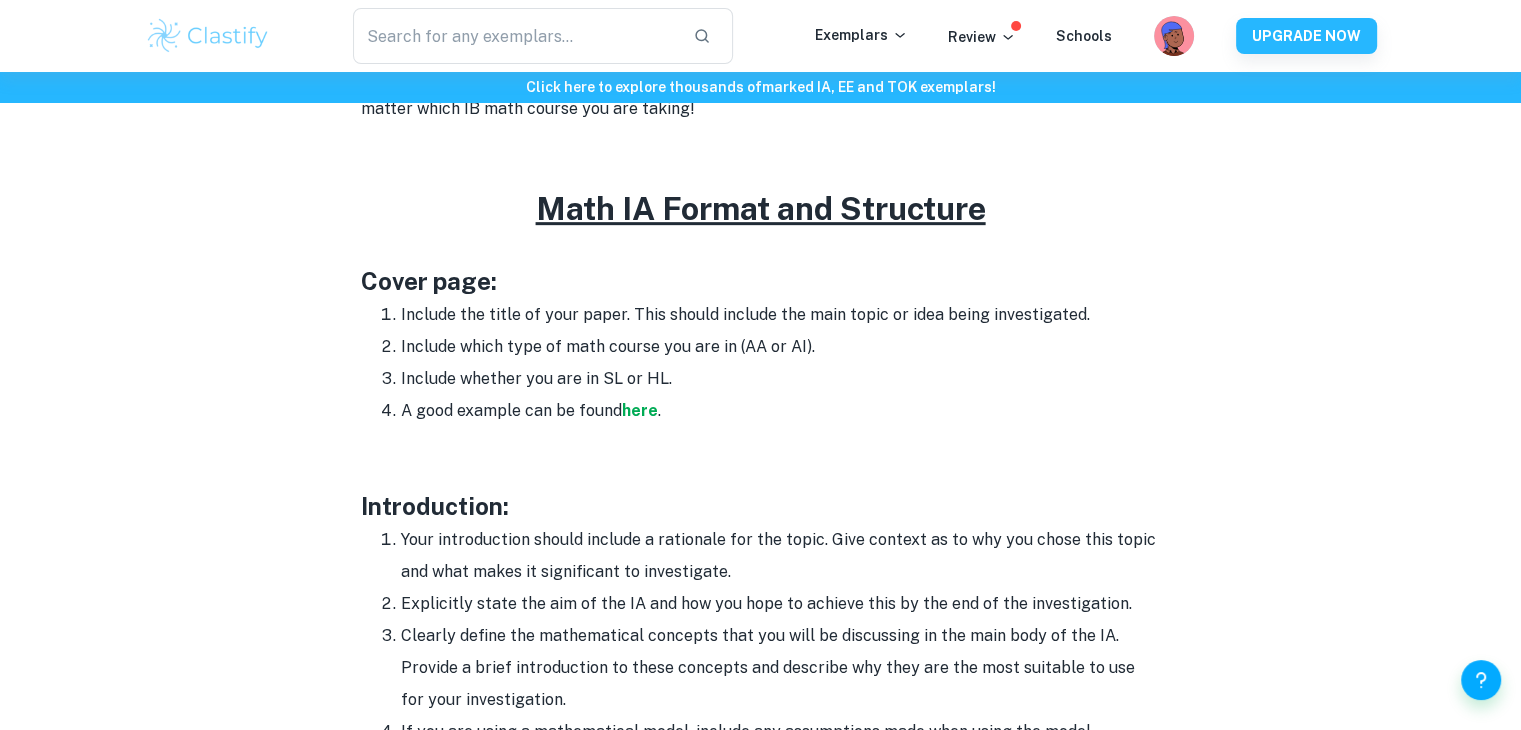 scroll, scrollTop: 1066, scrollLeft: 0, axis: vertical 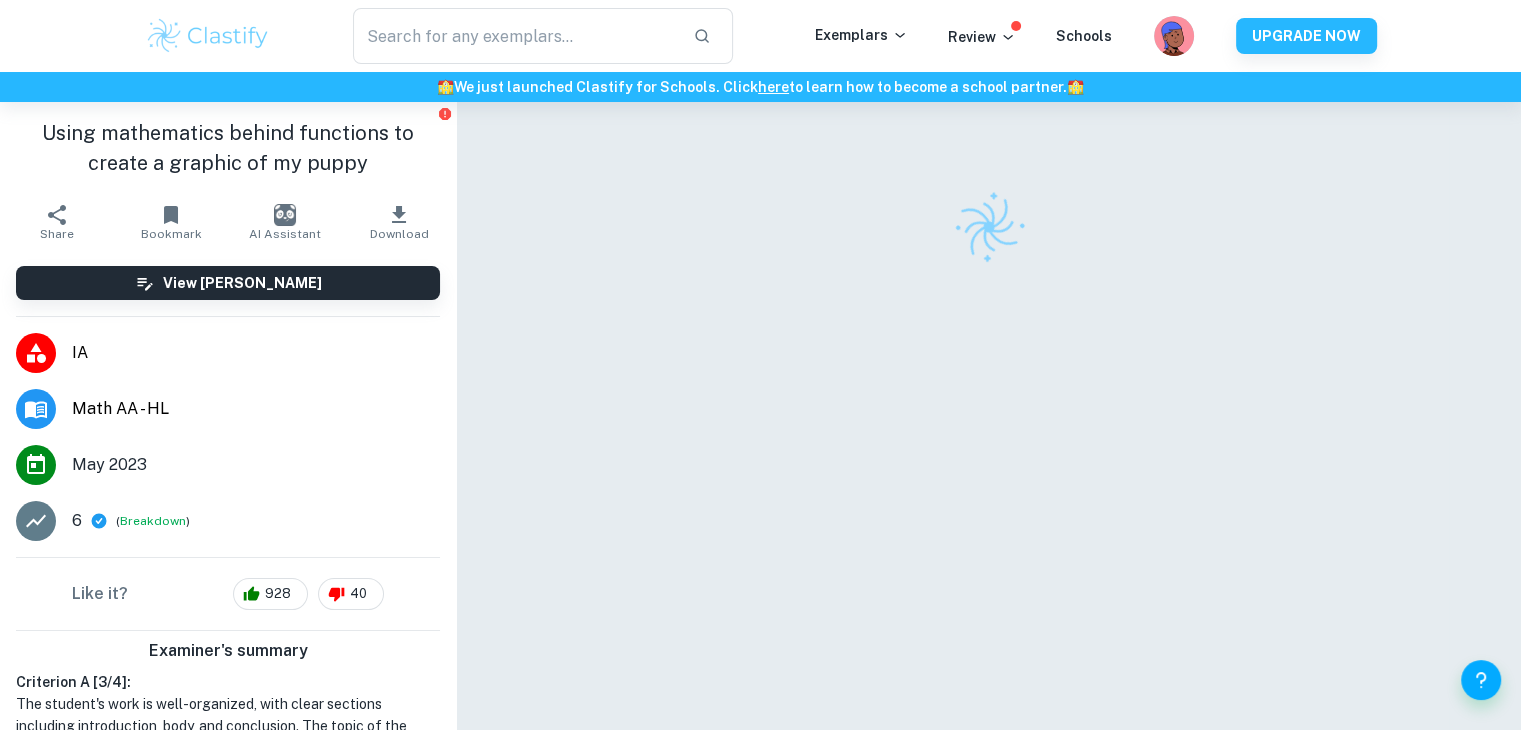 drag, startPoint x: 0, startPoint y: 0, endPoint x: 680, endPoint y: 390, distance: 783.9005 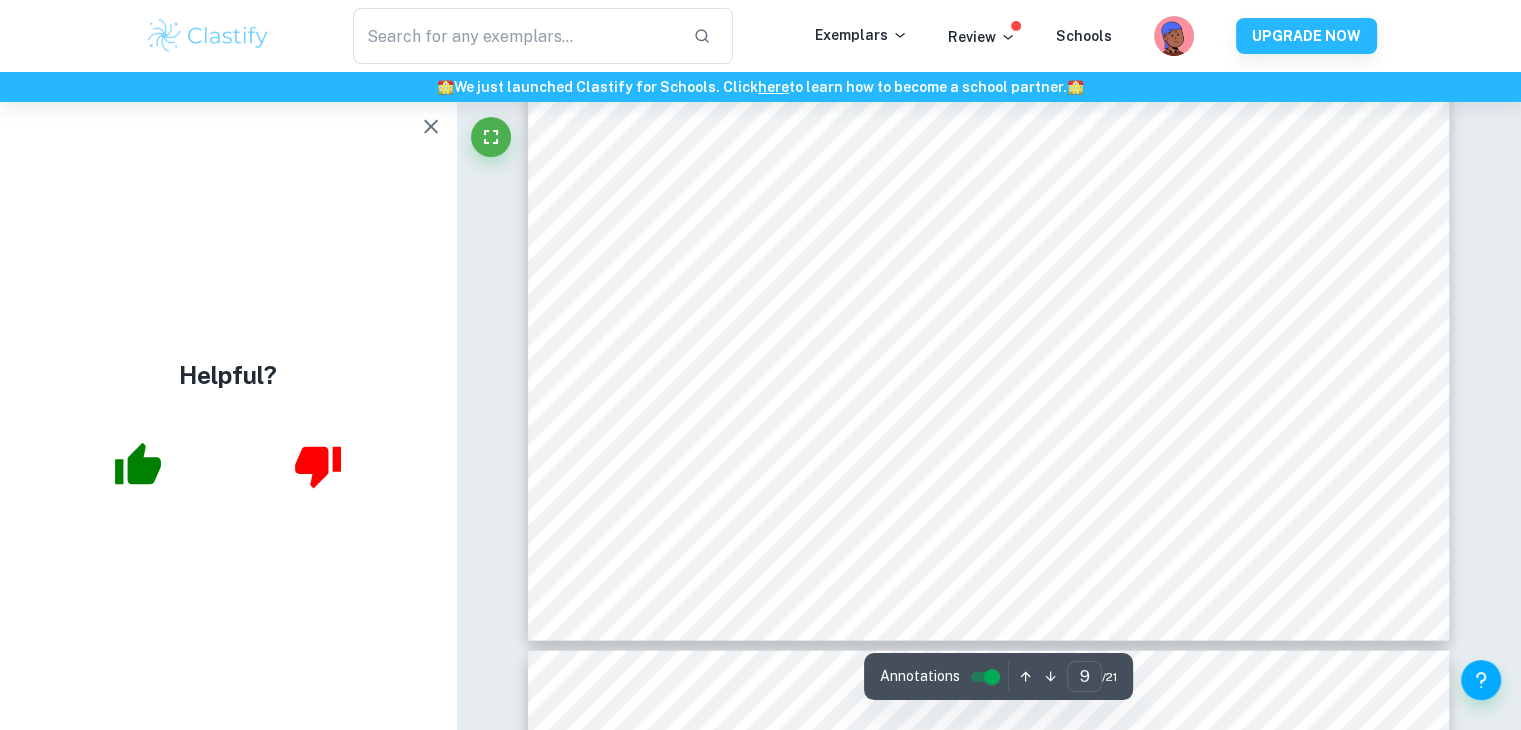 scroll, scrollTop: 11866, scrollLeft: 0, axis: vertical 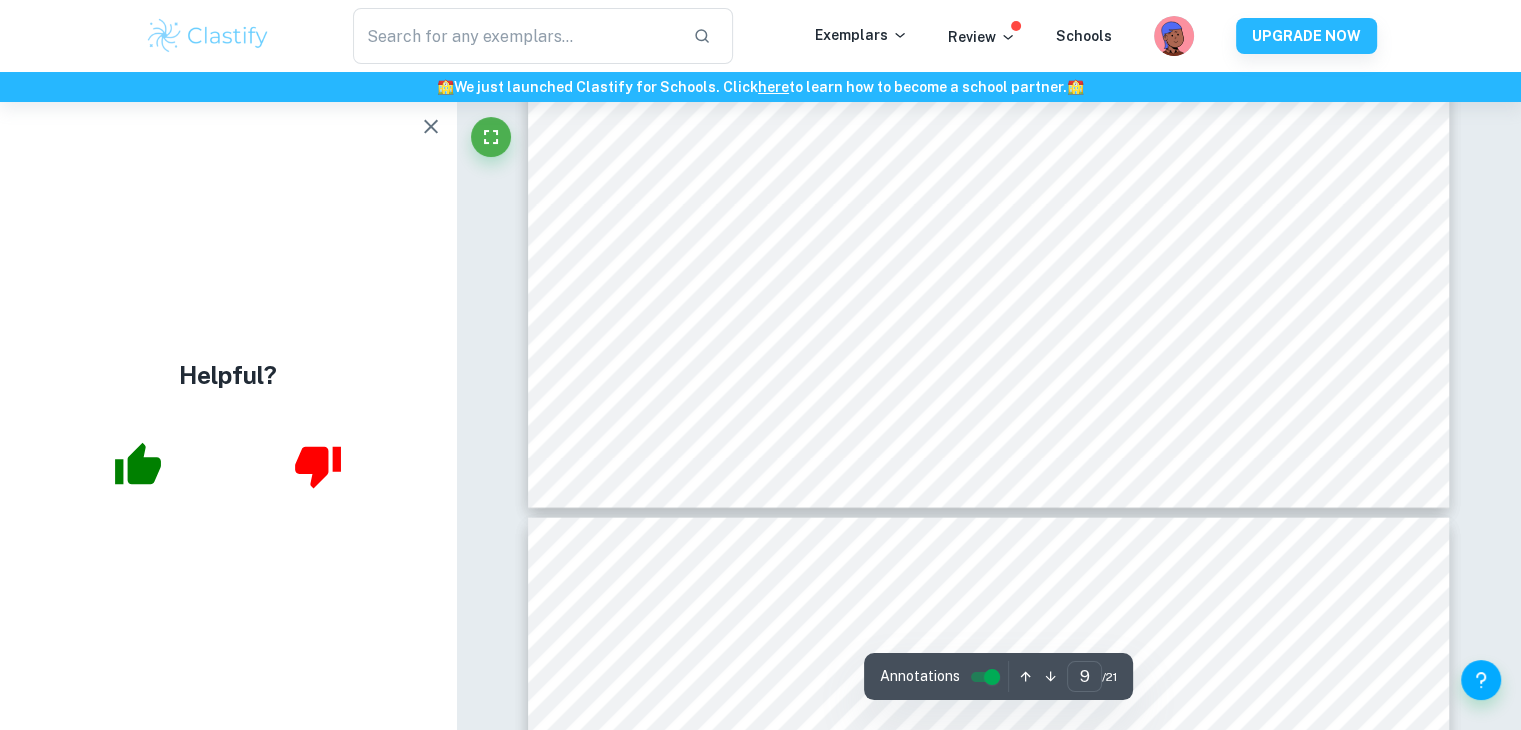 click 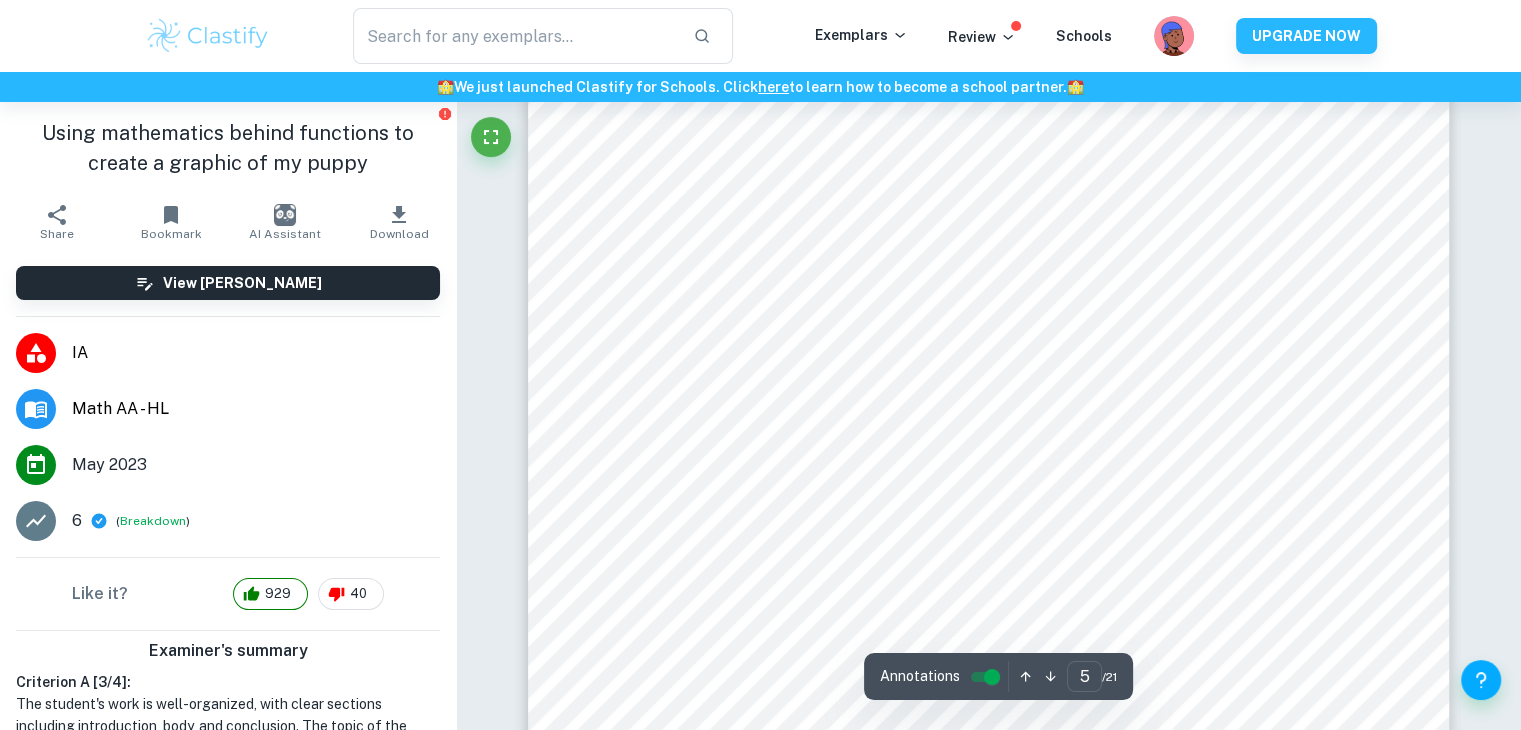 scroll, scrollTop: 5583, scrollLeft: 0, axis: vertical 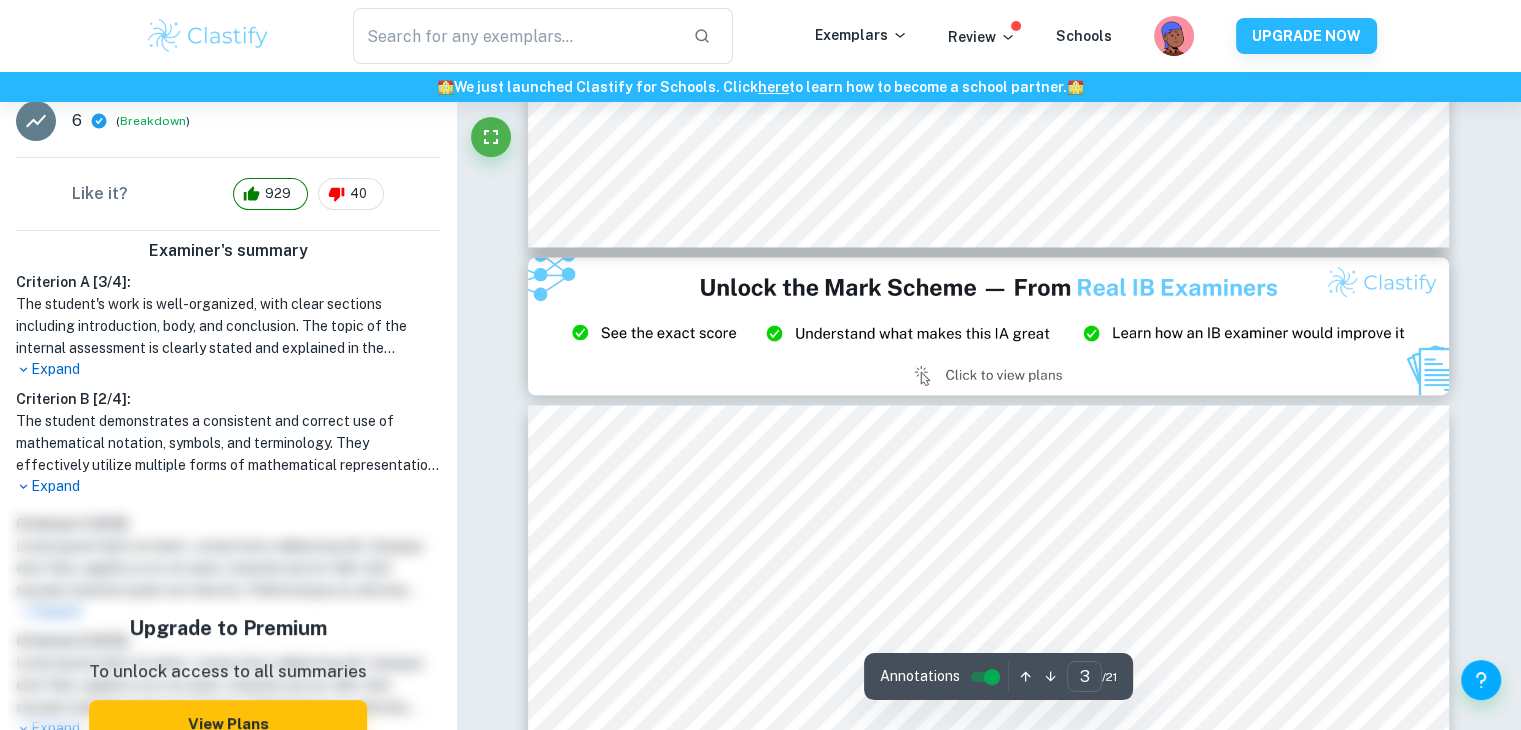 type on "2" 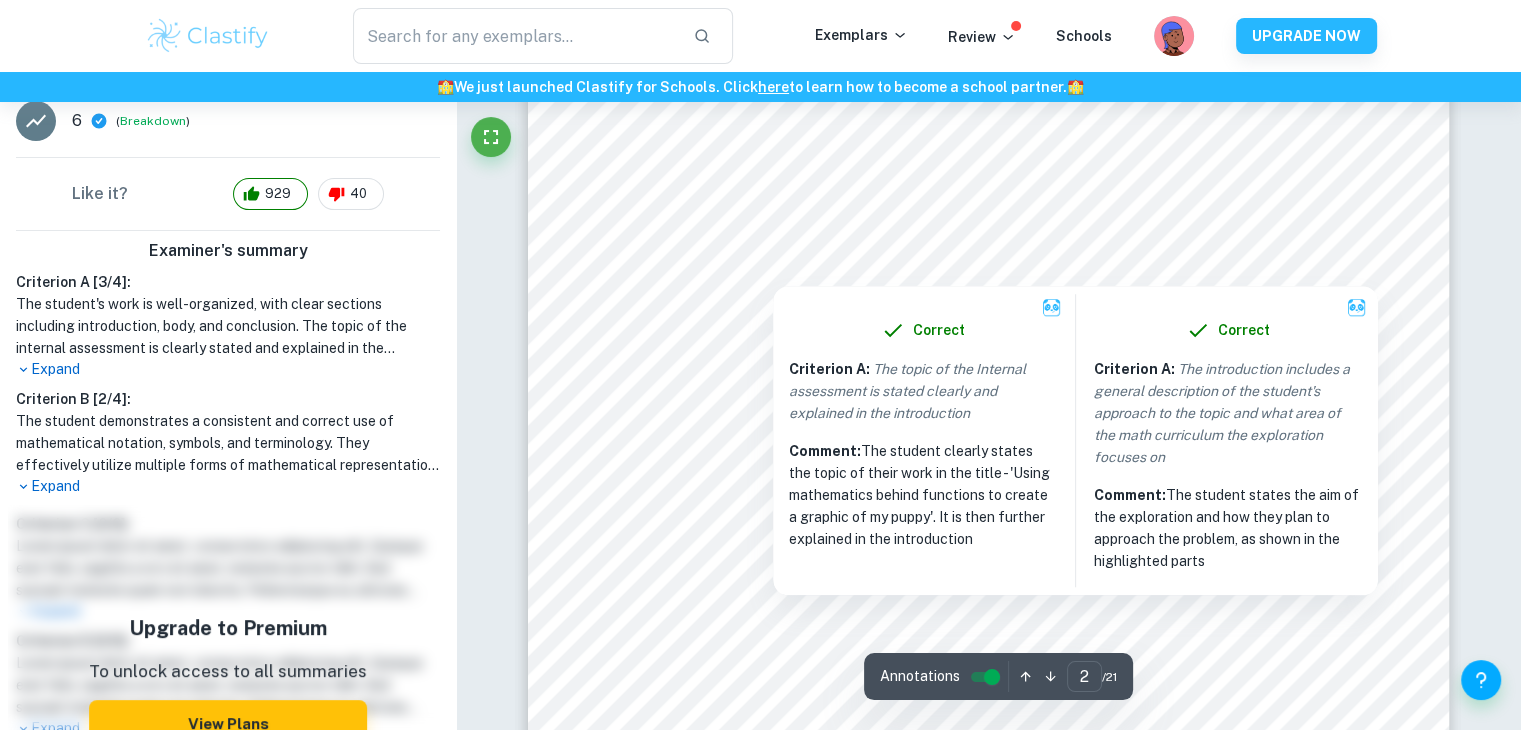 scroll, scrollTop: 1450, scrollLeft: 0, axis: vertical 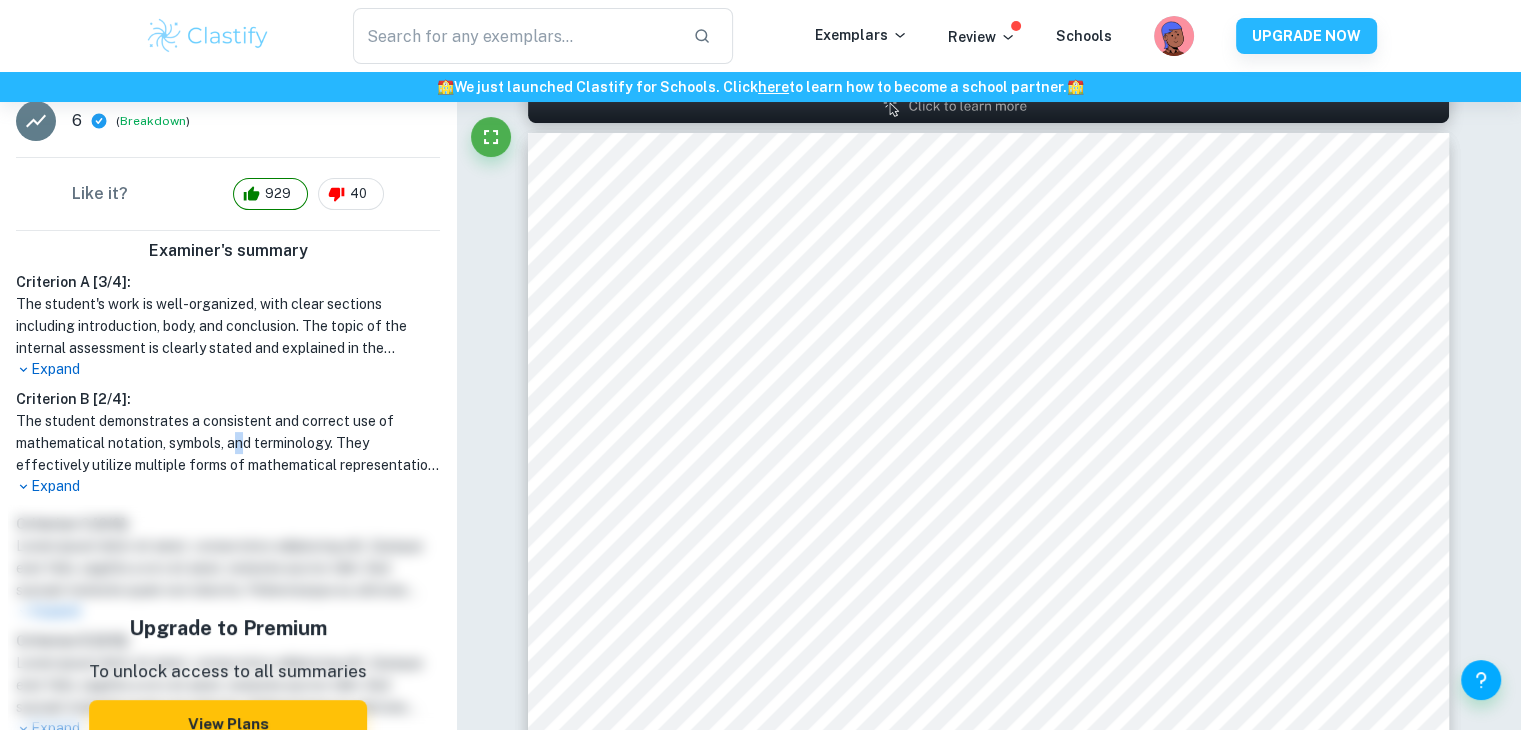 drag, startPoint x: 234, startPoint y: 436, endPoint x: 241, endPoint y: 452, distance: 17.464249 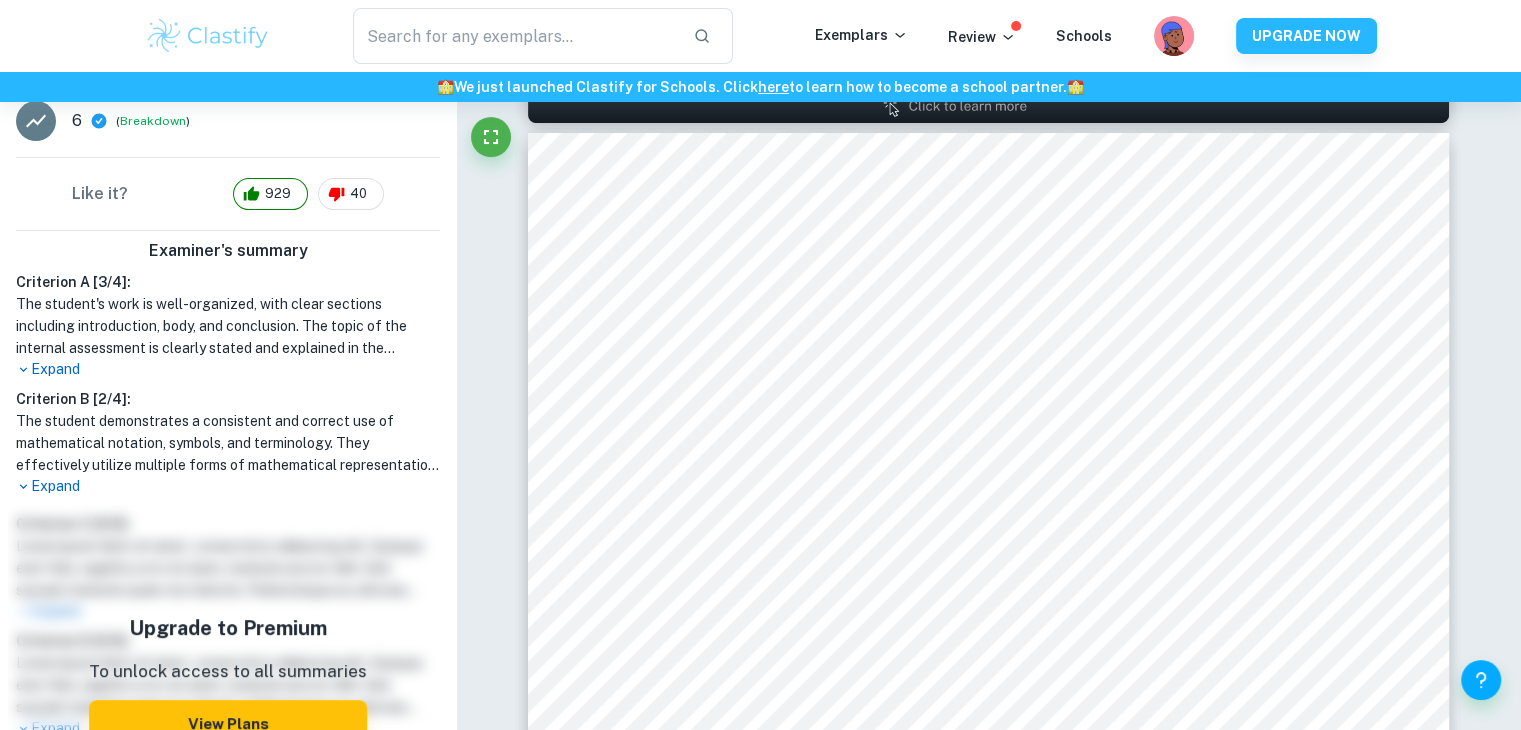 click on "The student demonstrates a consistent and correct use of mathematical notation, symbols, and terminology. They effectively utilize multiple forms of mathematical representation, such as formulae, diagrams, tables, charts, graphs, and models, when appropriate. The student also explains their mathematical calculations and accurately states the degree of accuracy for rounded values. Additionally, they employ deductive reasoning and logical proofs where necessary. However, improvements can be made in defining and explaining key terms/variables, describing main concepts in the introduction, and labeling graphs, tables, and diagrams at the bottom." at bounding box center [228, 443] 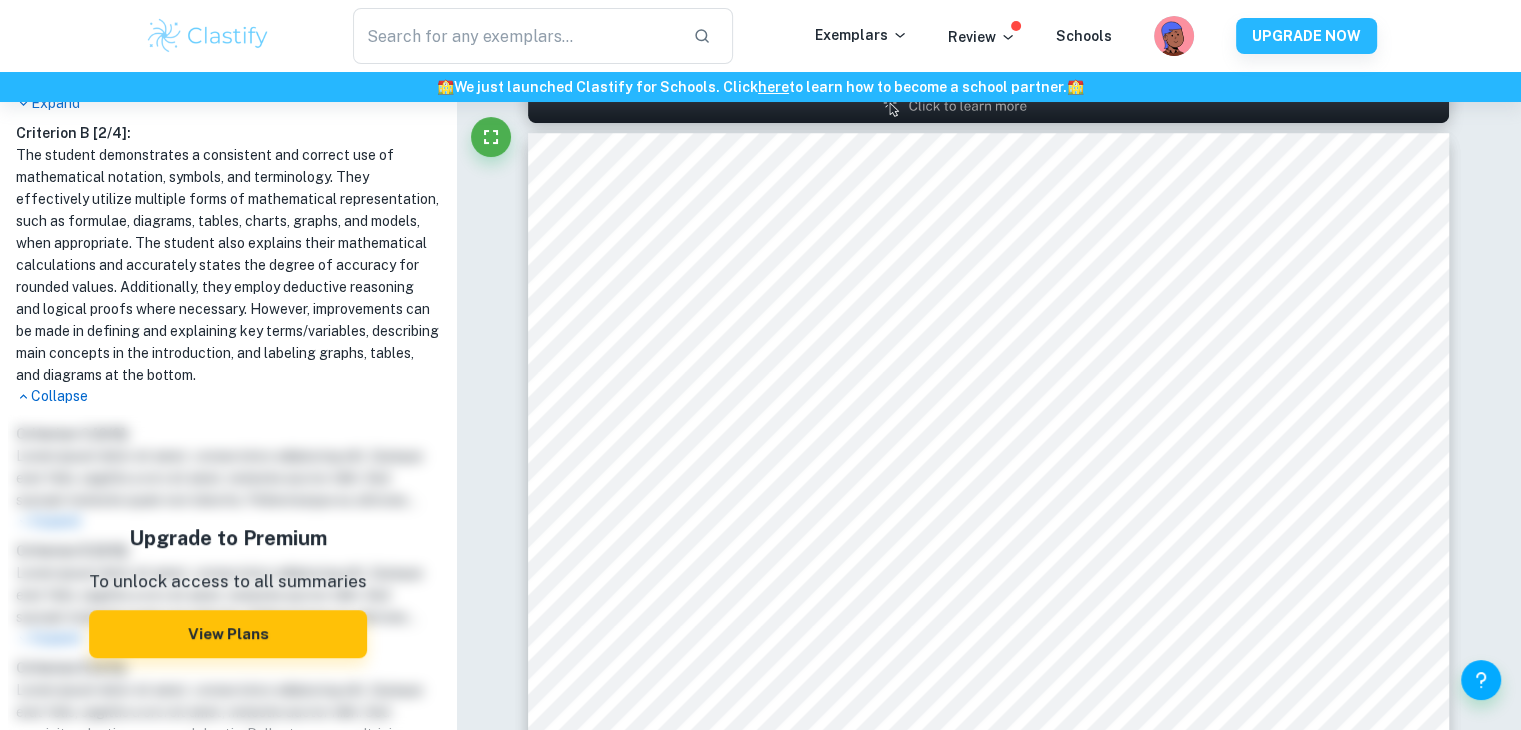 scroll, scrollTop: 777, scrollLeft: 0, axis: vertical 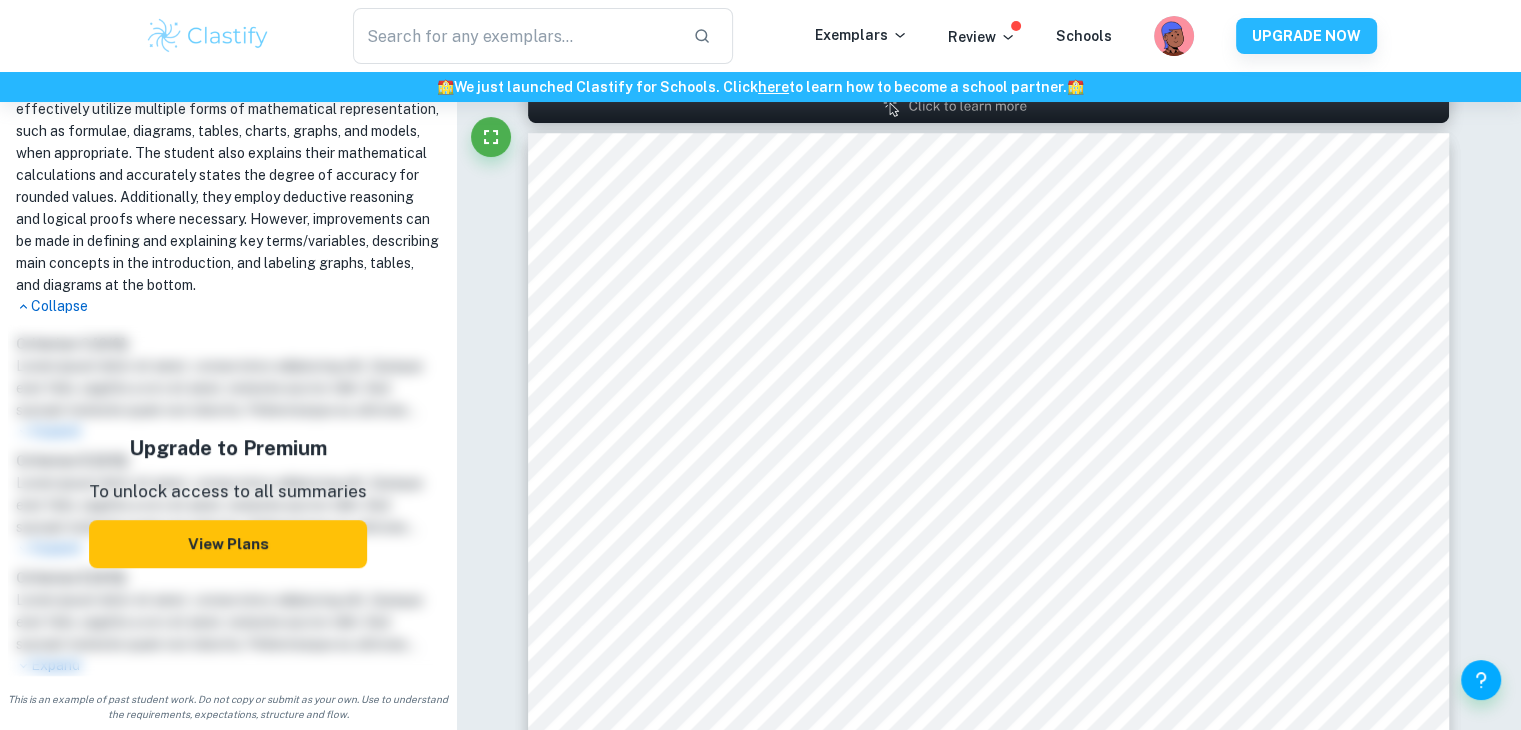 click on "View Plans" at bounding box center [228, 544] 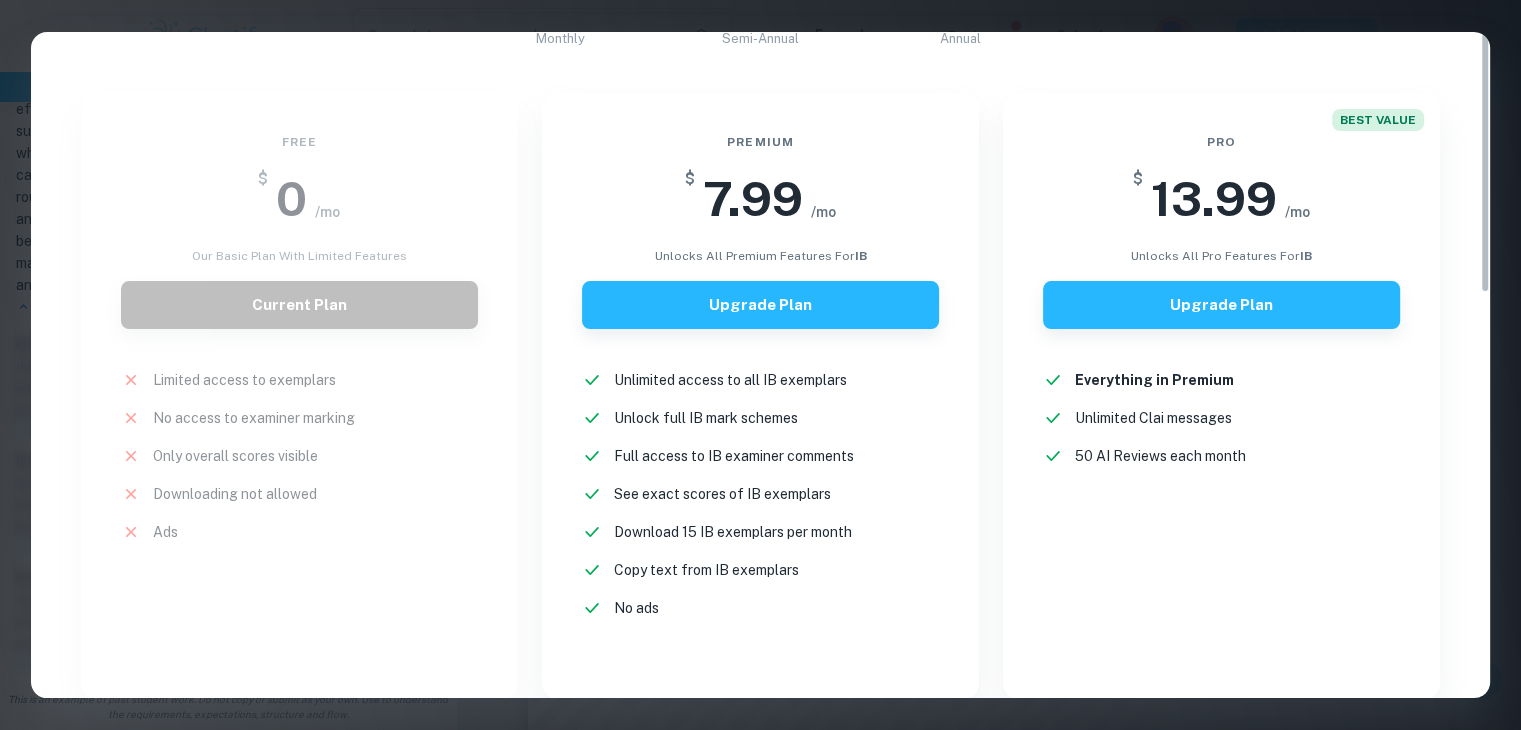 scroll, scrollTop: 0, scrollLeft: 0, axis: both 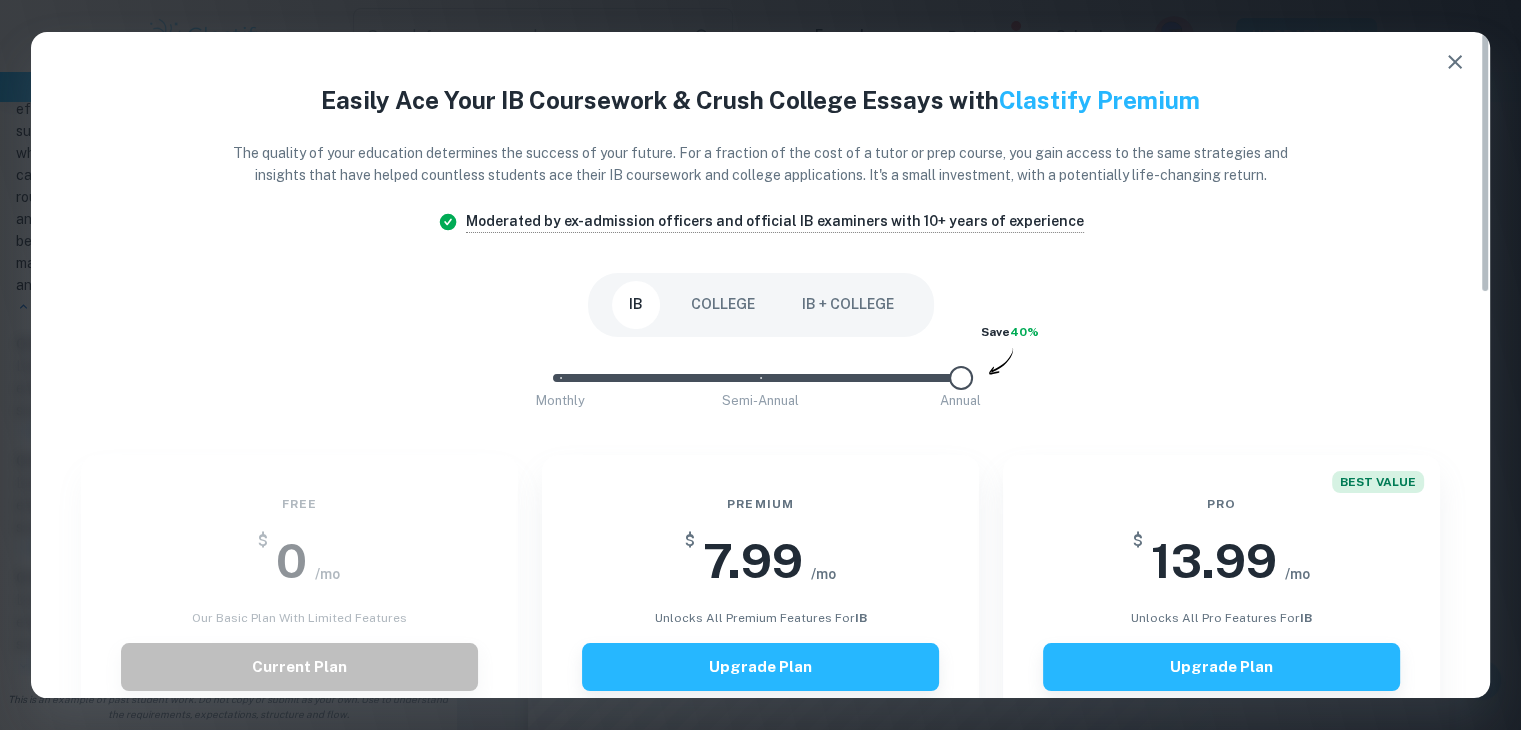 click at bounding box center (961, 378) 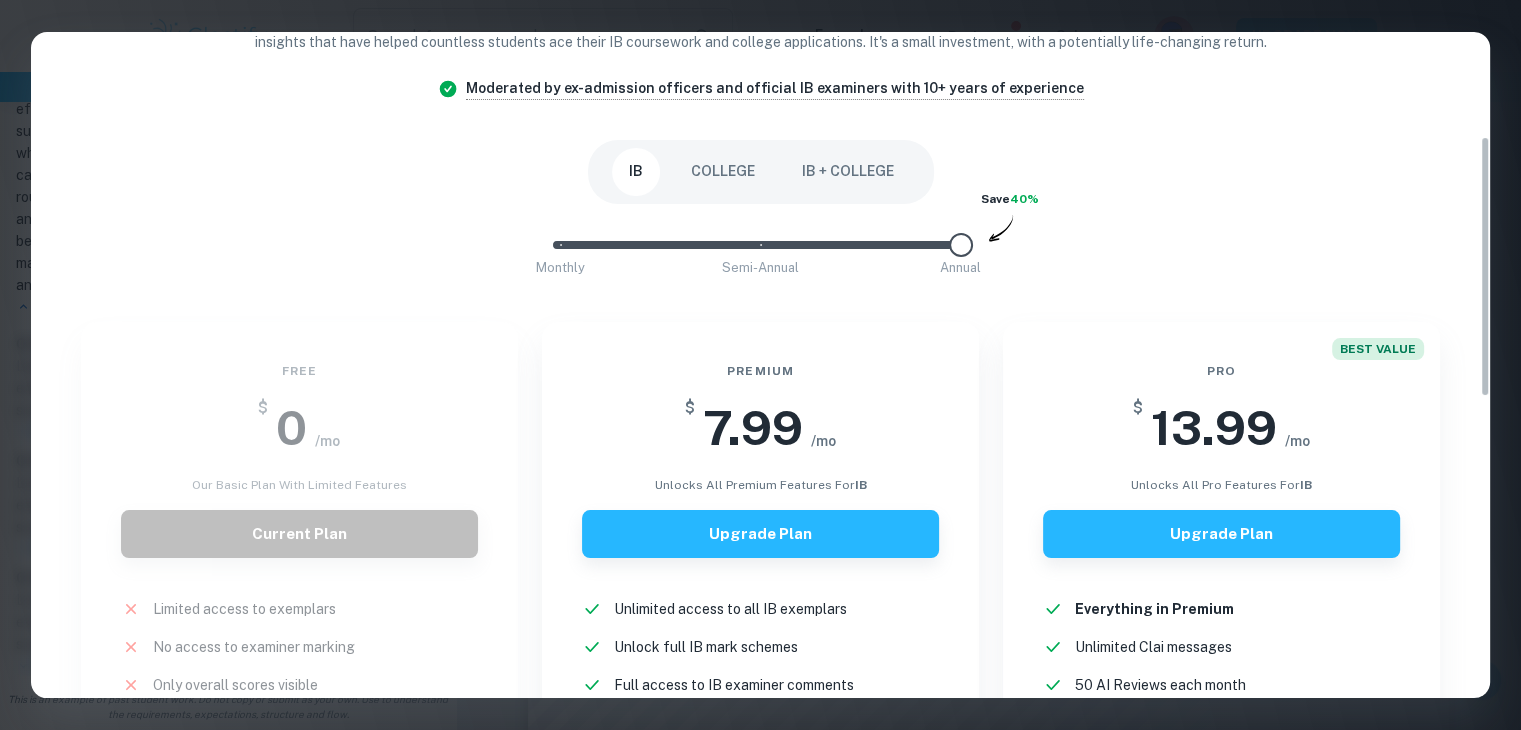 scroll, scrollTop: 266, scrollLeft: 0, axis: vertical 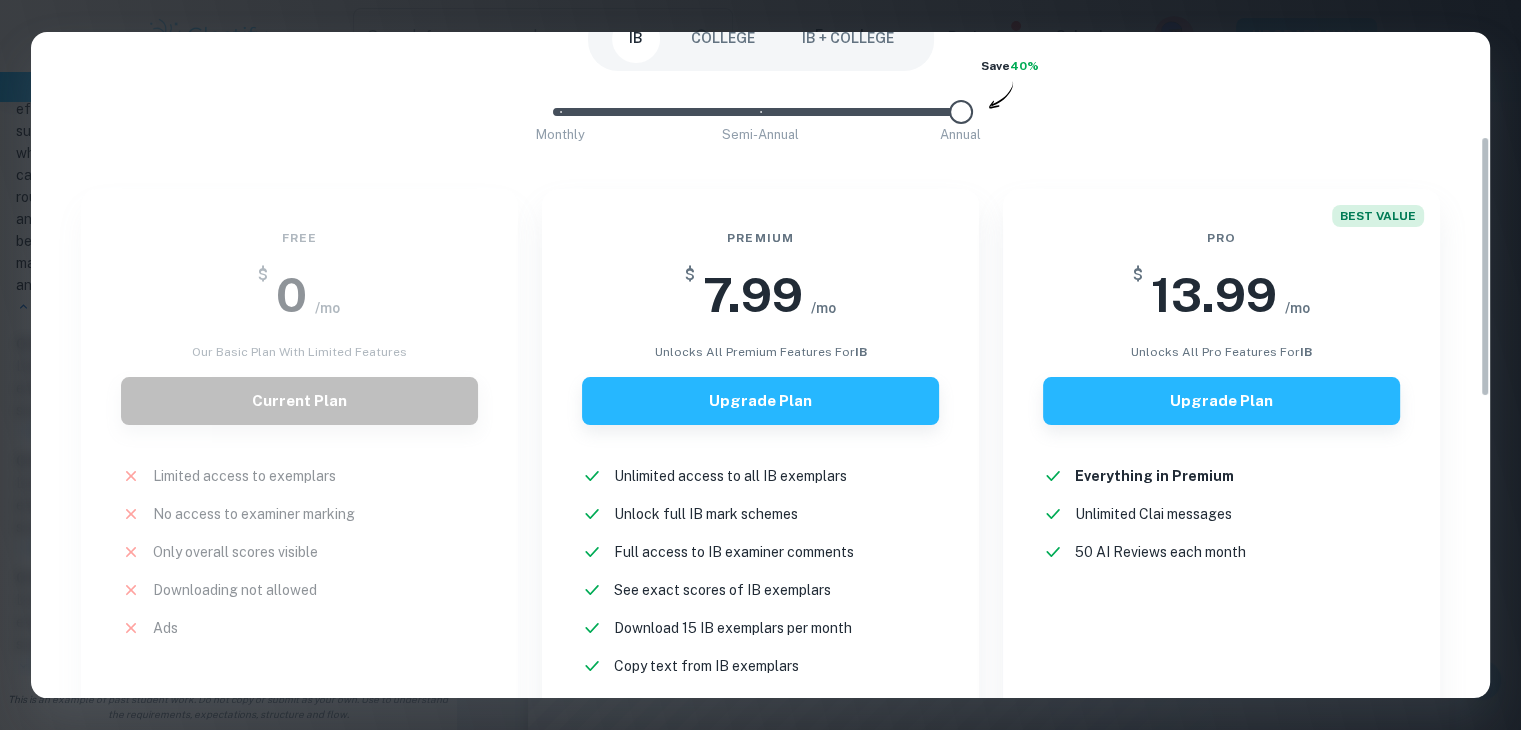 drag, startPoint x: 967, startPoint y: 110, endPoint x: 936, endPoint y: 121, distance: 32.89377 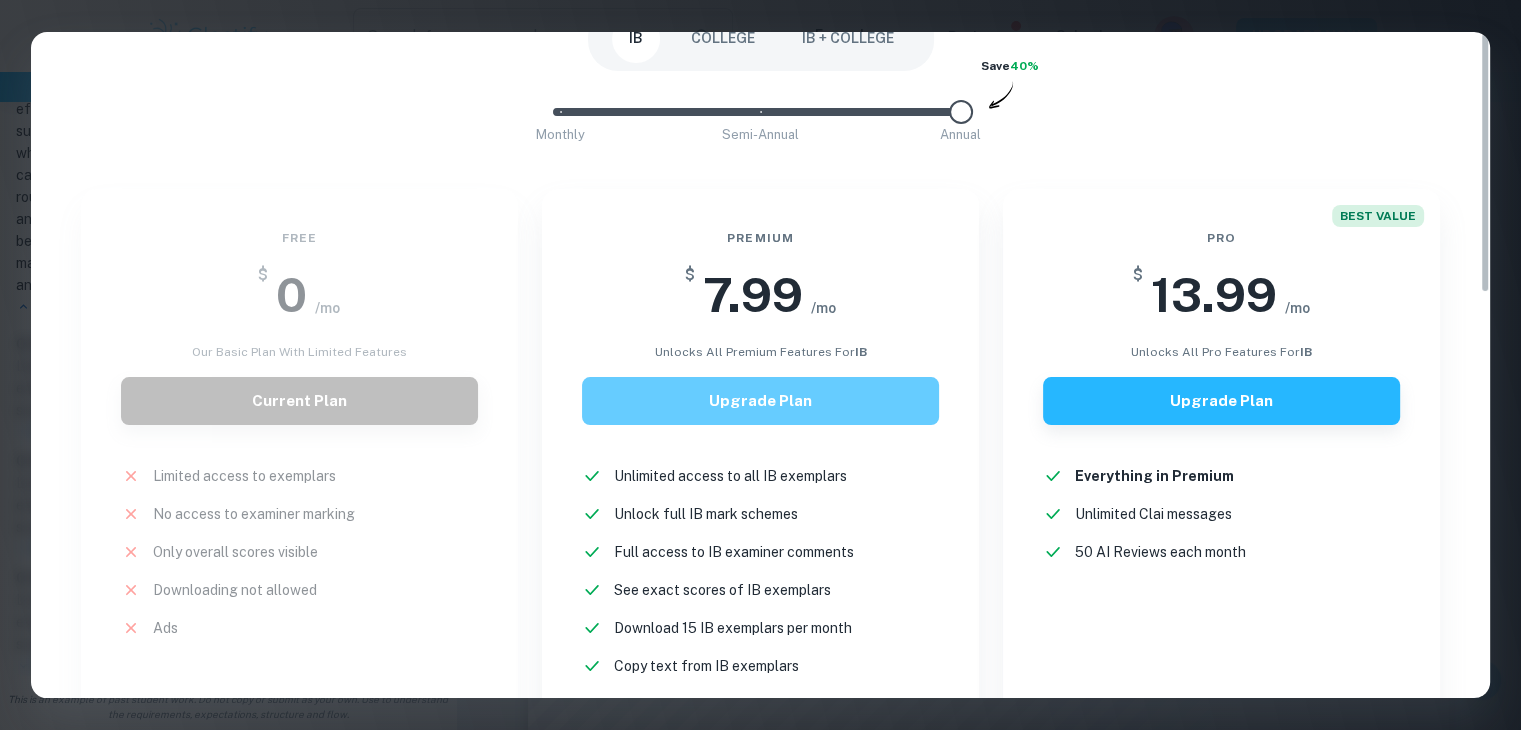 scroll, scrollTop: 0, scrollLeft: 0, axis: both 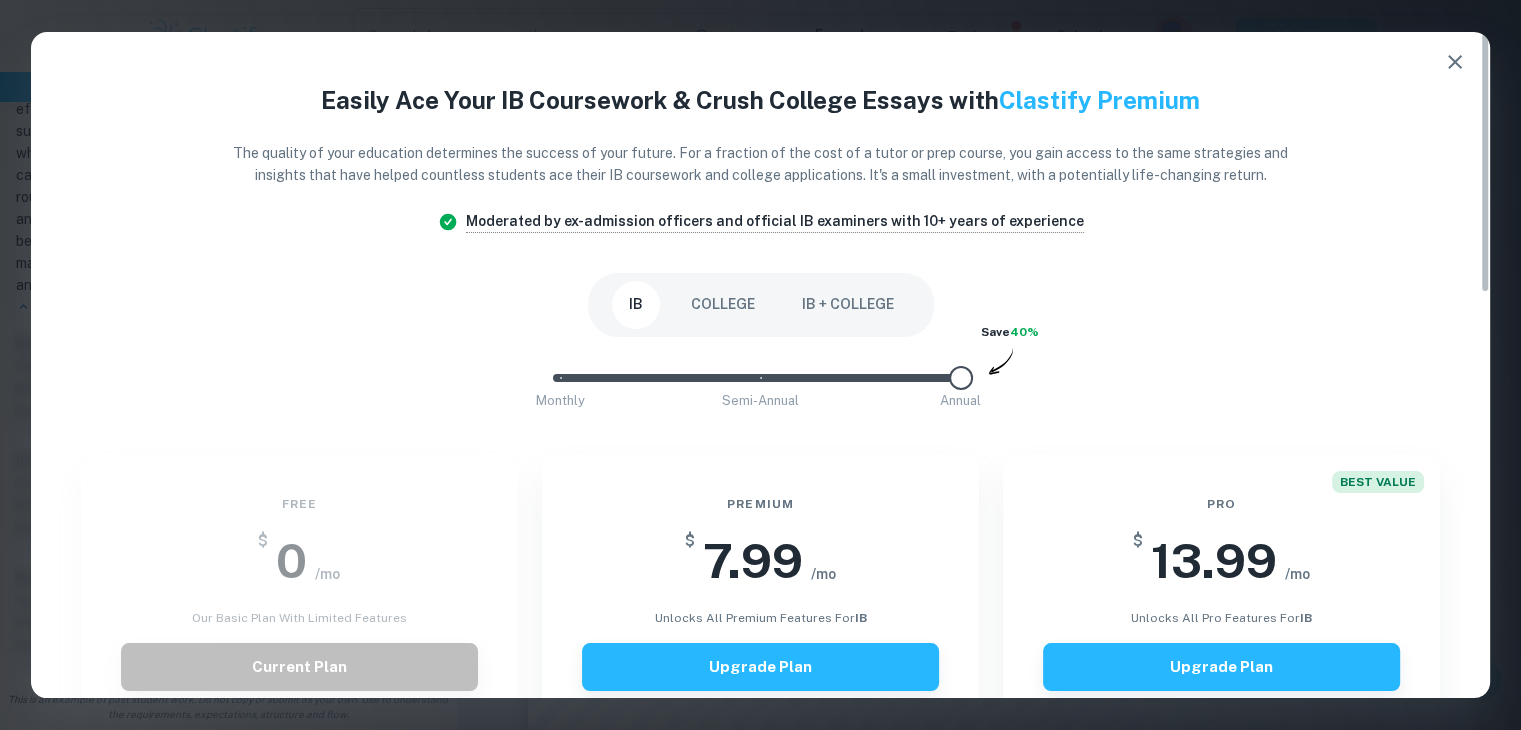 click on "IB + COLLEGE" at bounding box center (848, 305) 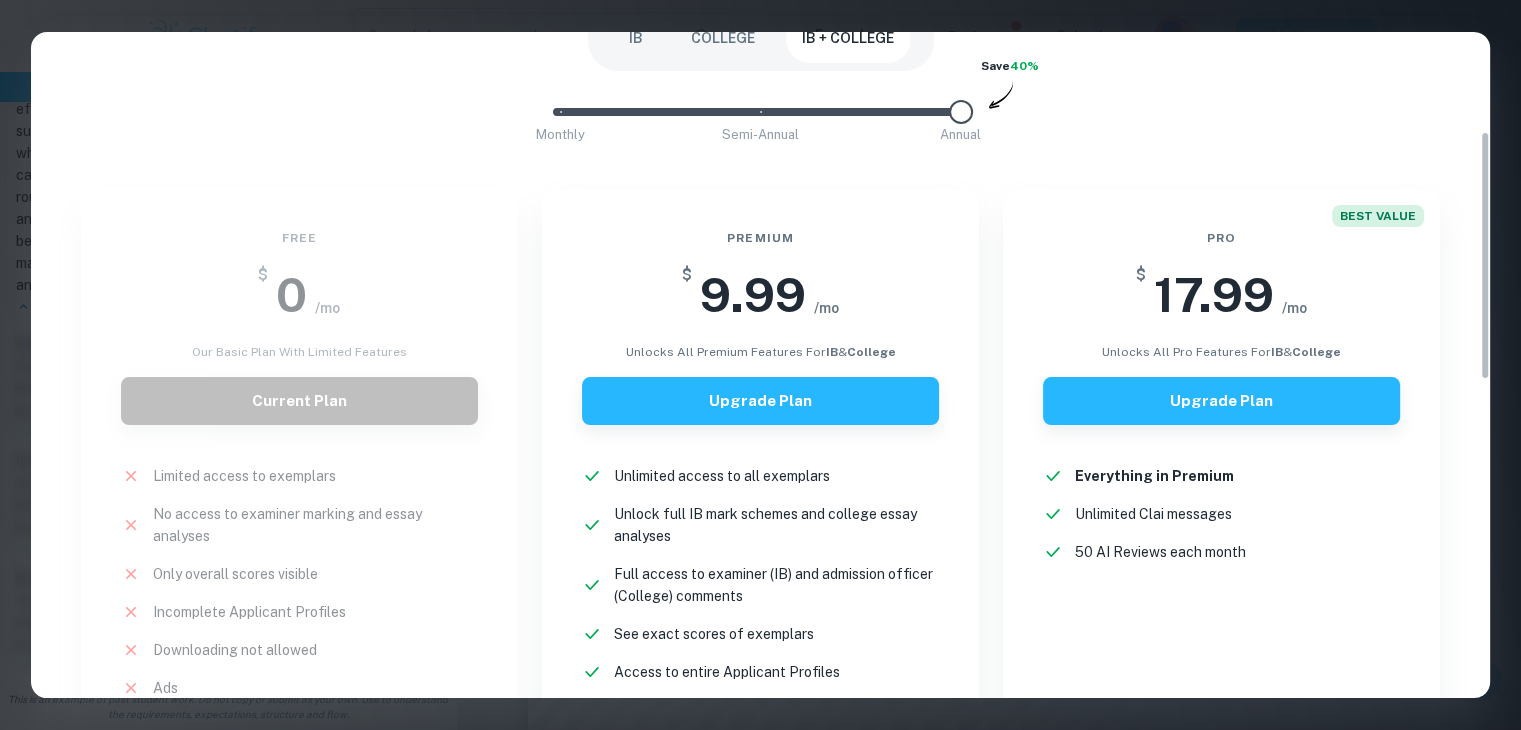 scroll, scrollTop: 0, scrollLeft: 0, axis: both 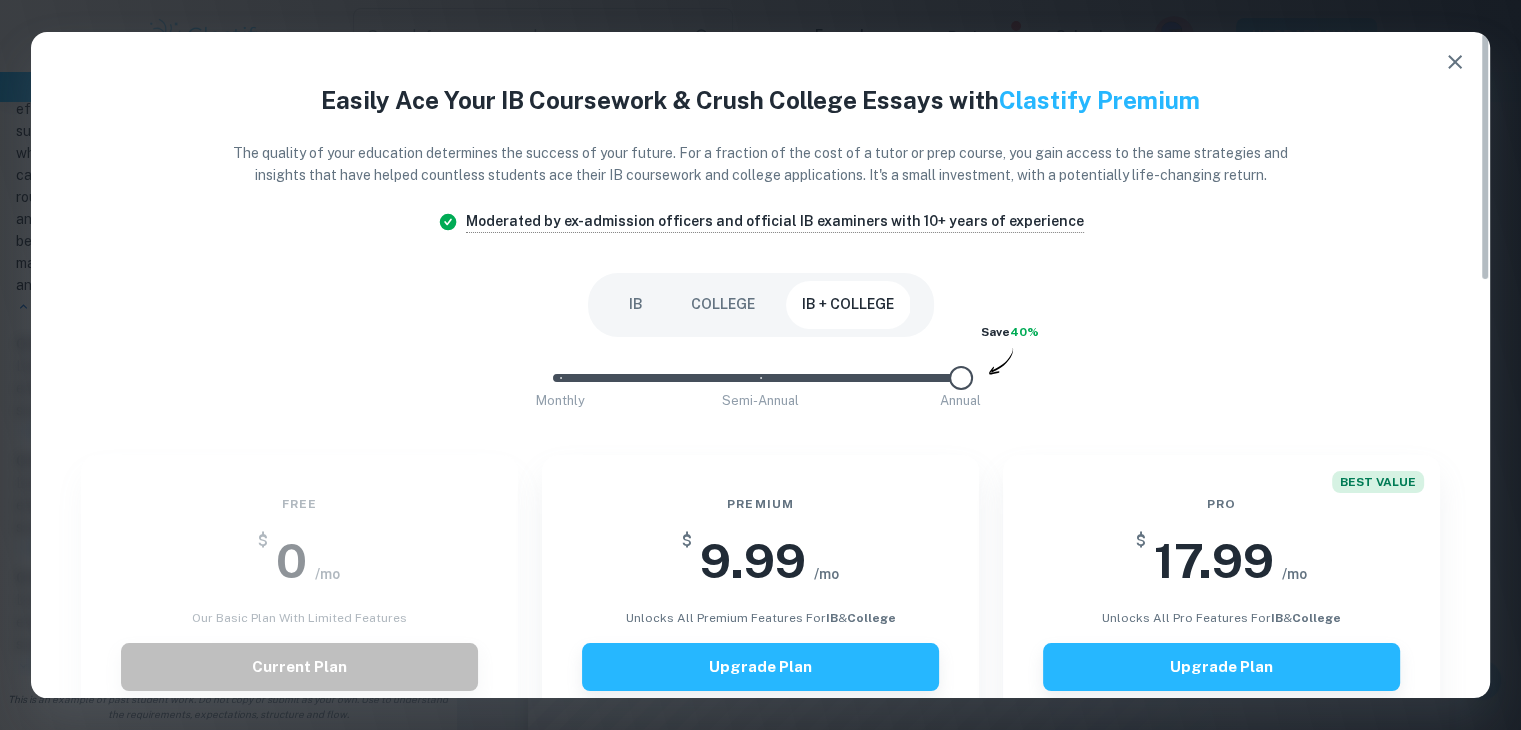 click on "[GEOGRAPHIC_DATA]" at bounding box center (761, 305) 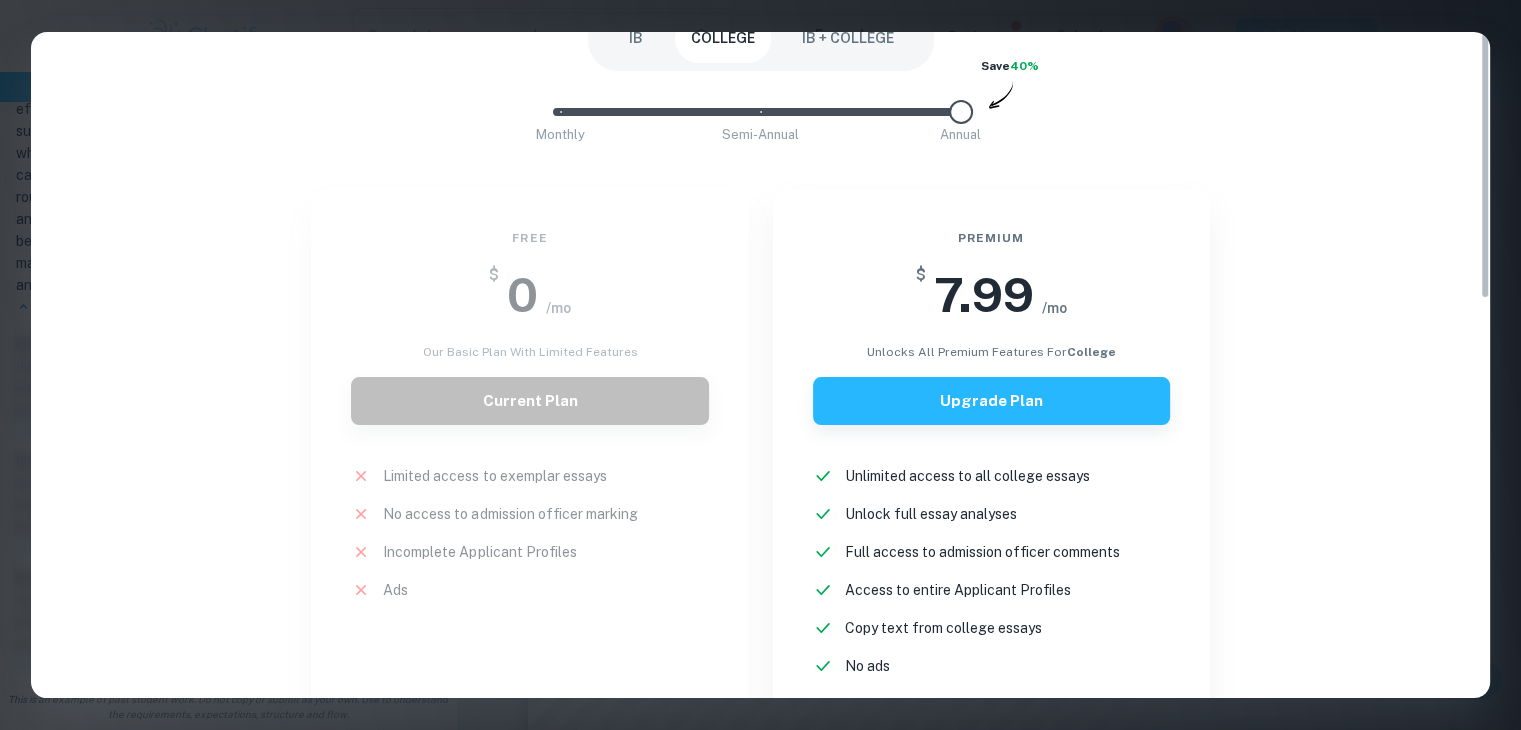 scroll, scrollTop: 0, scrollLeft: 0, axis: both 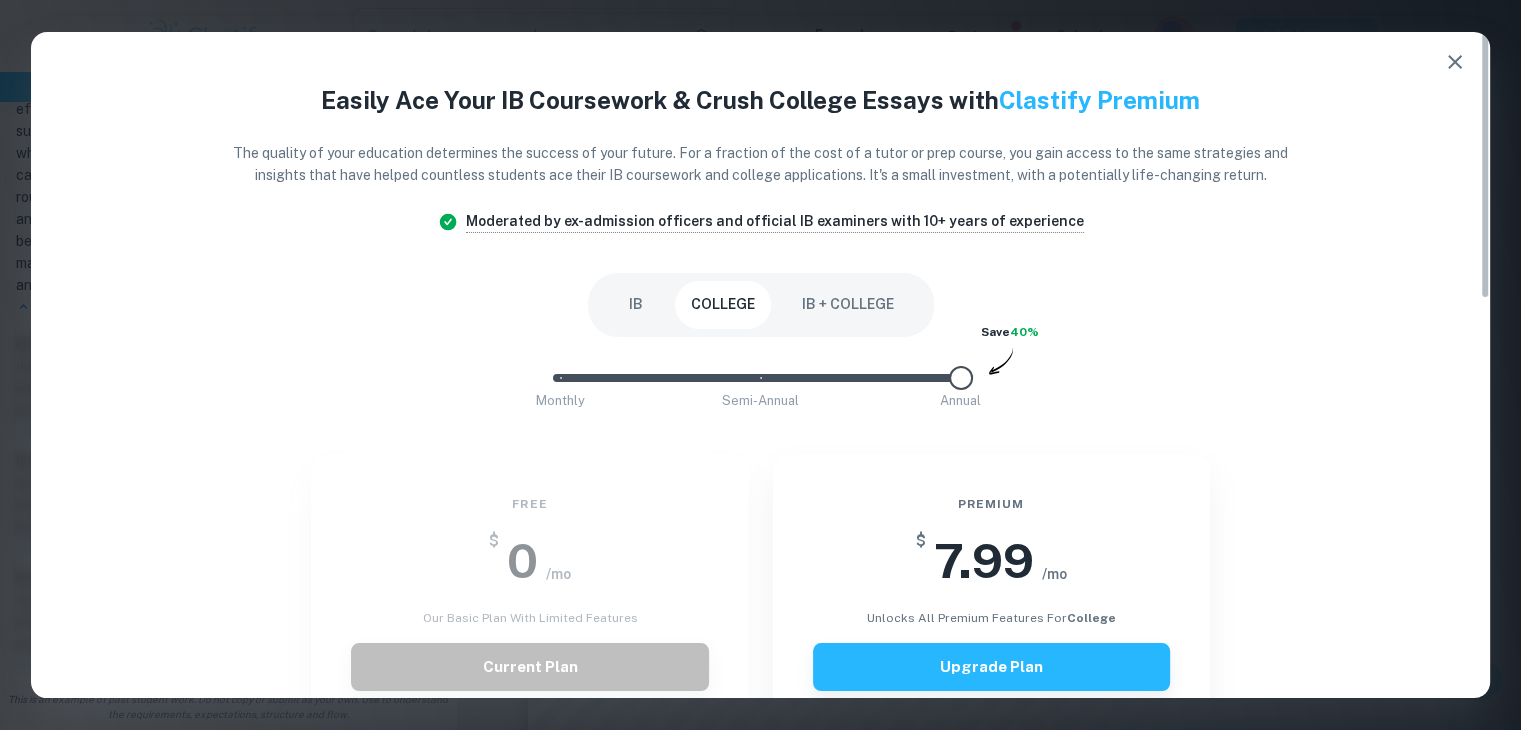 click 